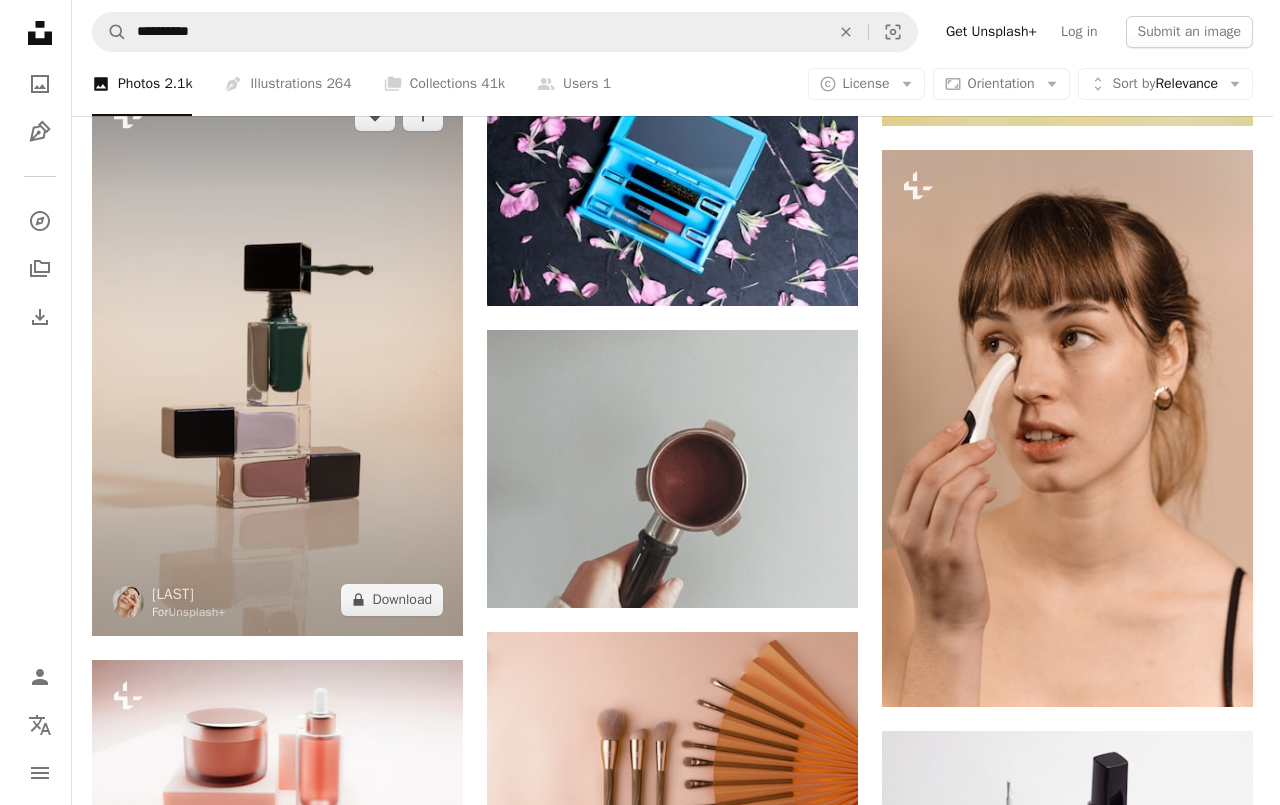 scroll, scrollTop: 21083, scrollLeft: 0, axis: vertical 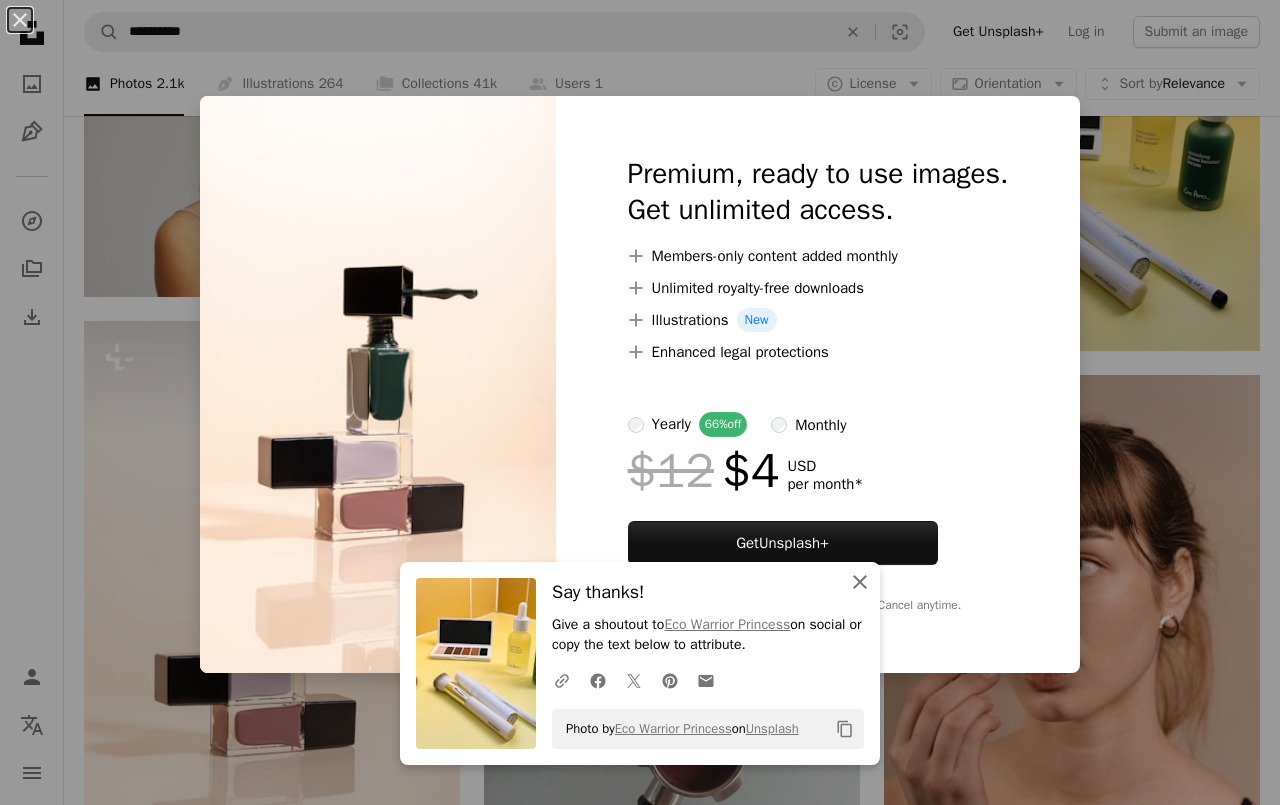 click 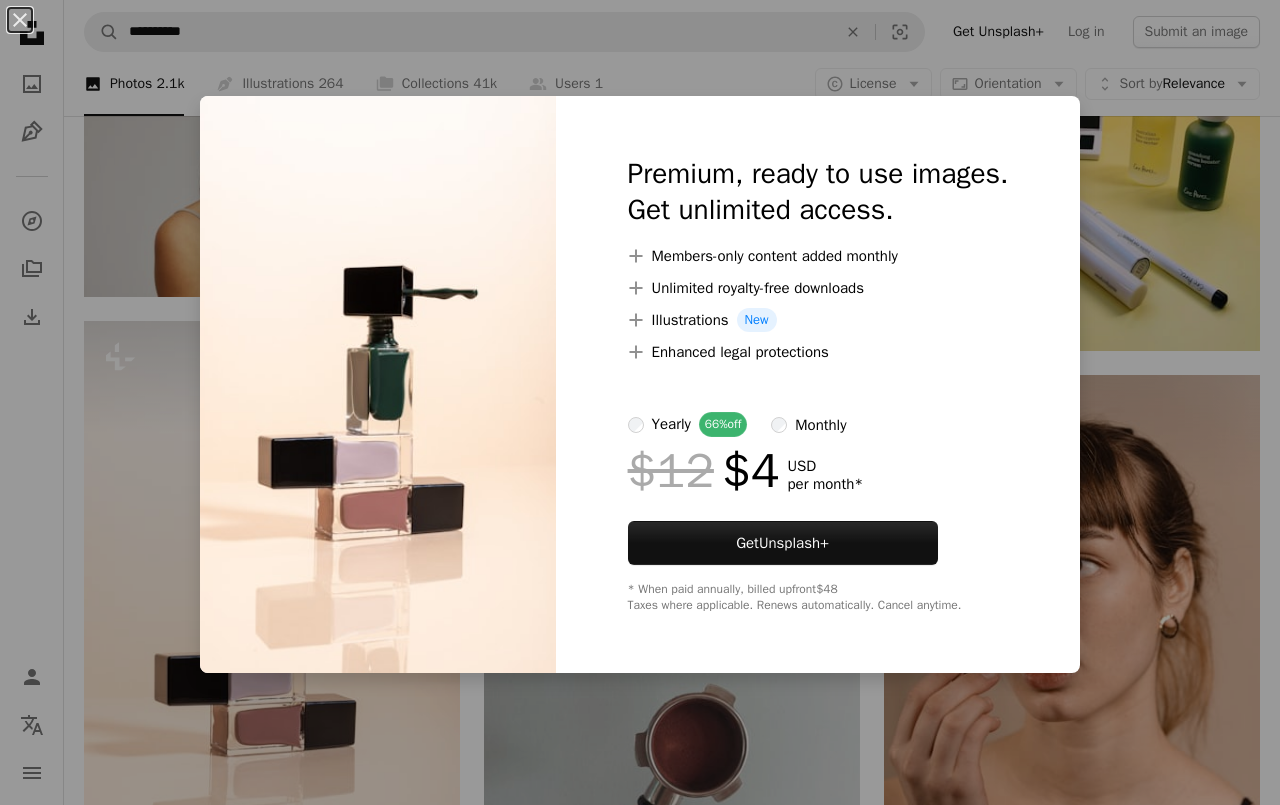 click on "An X shape Premium, ready to use images. Get unlimited access. A plus sign Members-only content added monthly A plus sign Unlimited royalty-free downloads A plus sign Illustrations  New A plus sign Enhanced legal protections yearly 66%  off monthly $12   $4 USD per month * Get  Unsplash+ * When paid annually, billed upfront  $48 Taxes where applicable. Renews automatically. Cancel anytime." at bounding box center (640, 402) 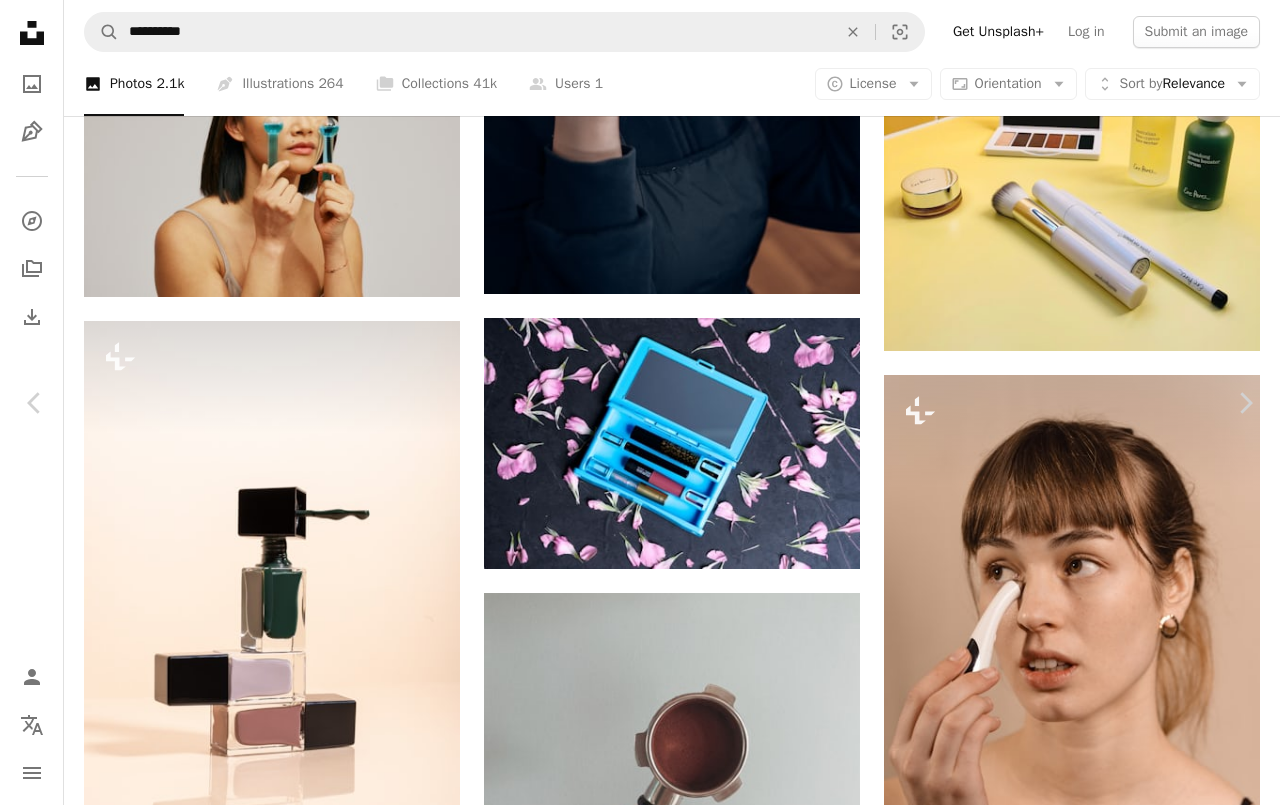 click on "Download free" at bounding box center [1085, 4679] 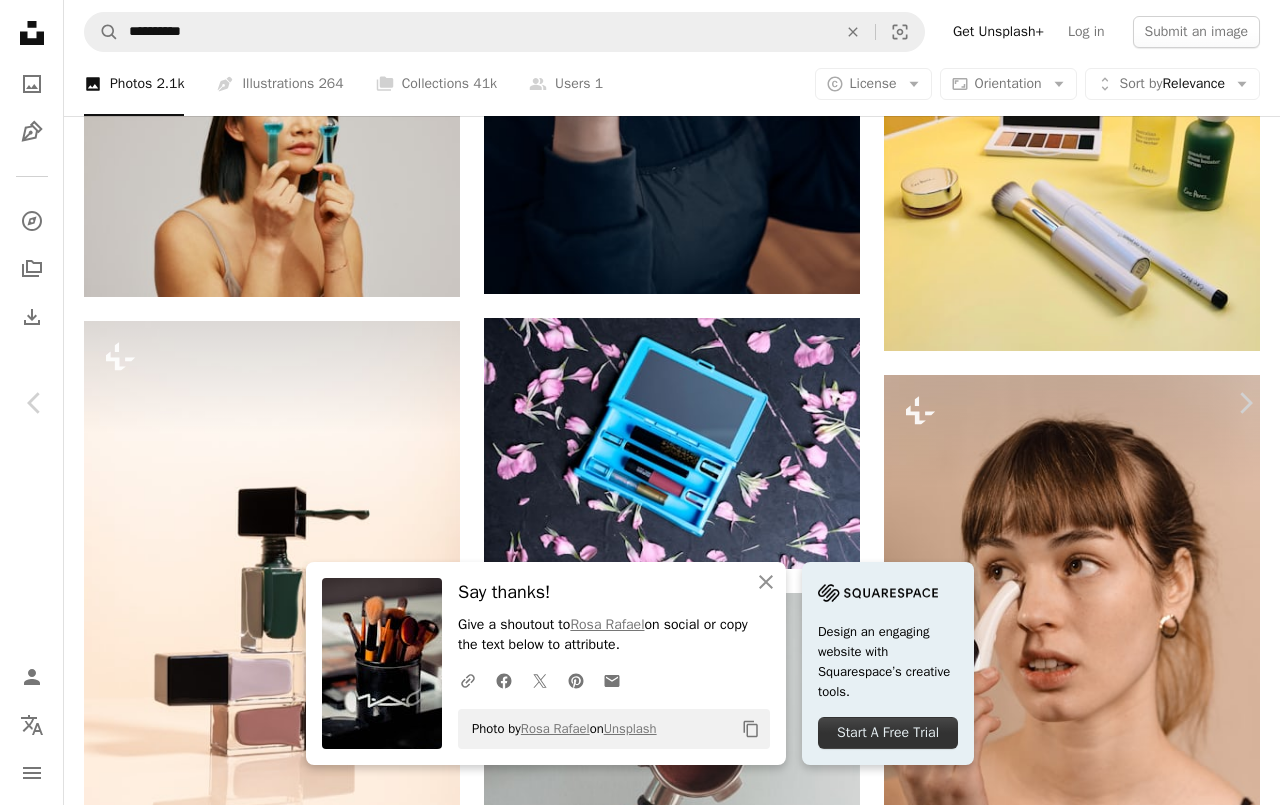 drag, startPoint x: 25, startPoint y: 14, endPoint x: 168, endPoint y: 476, distance: 483.62485 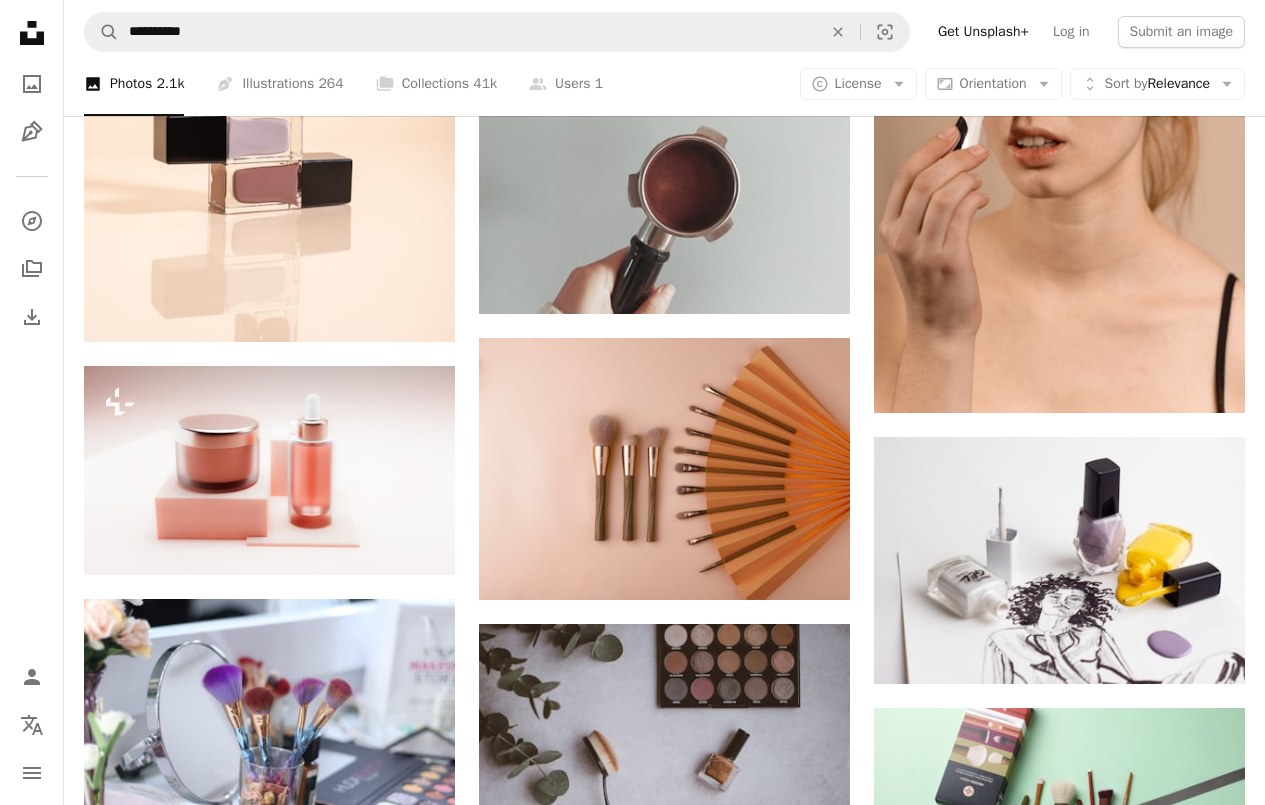 scroll, scrollTop: 21500, scrollLeft: 0, axis: vertical 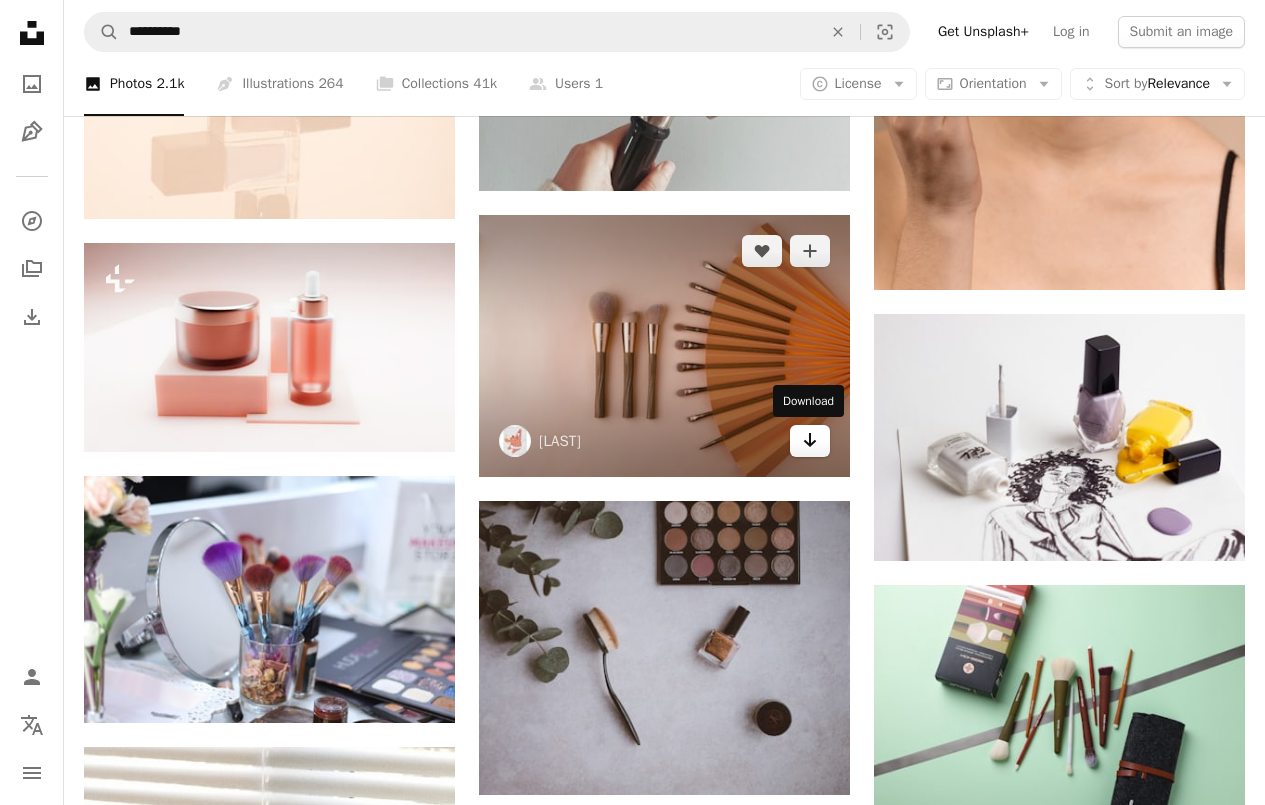 click on "Arrow pointing down" 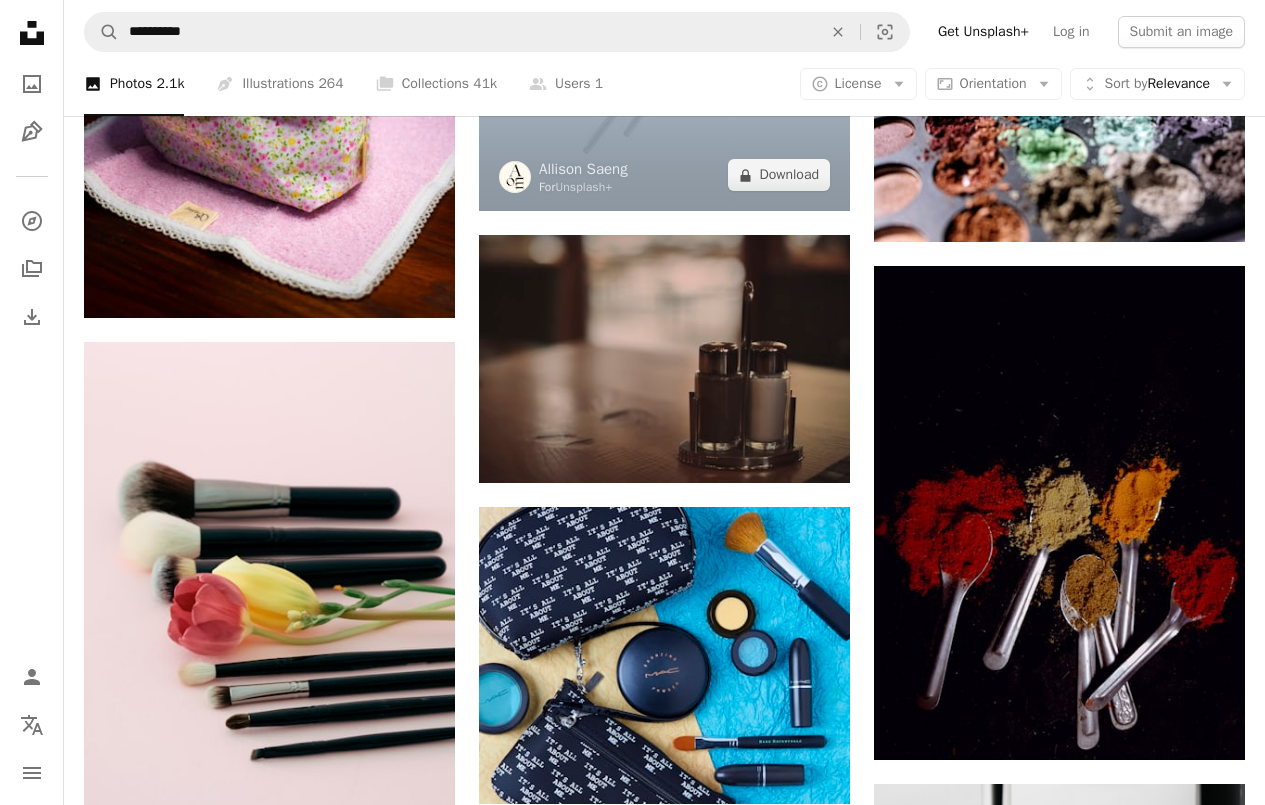 scroll, scrollTop: 23700, scrollLeft: 0, axis: vertical 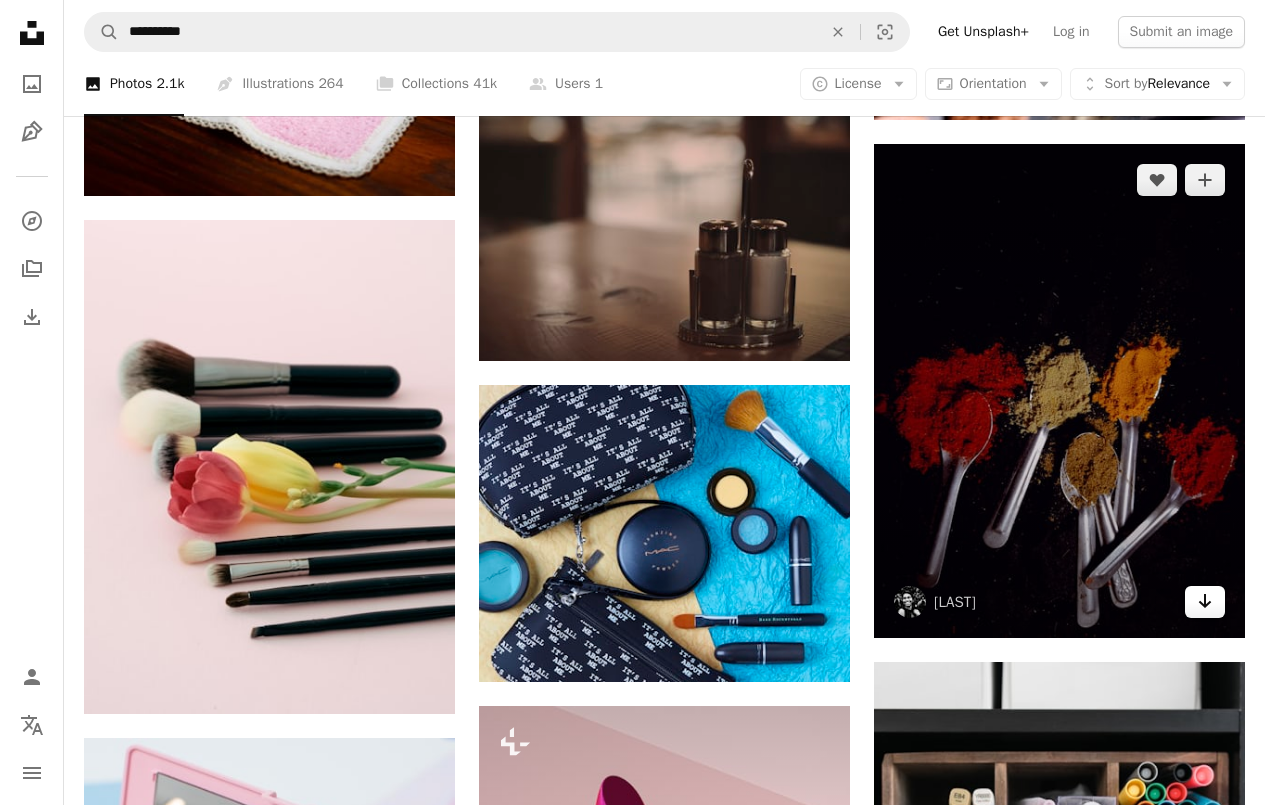 click 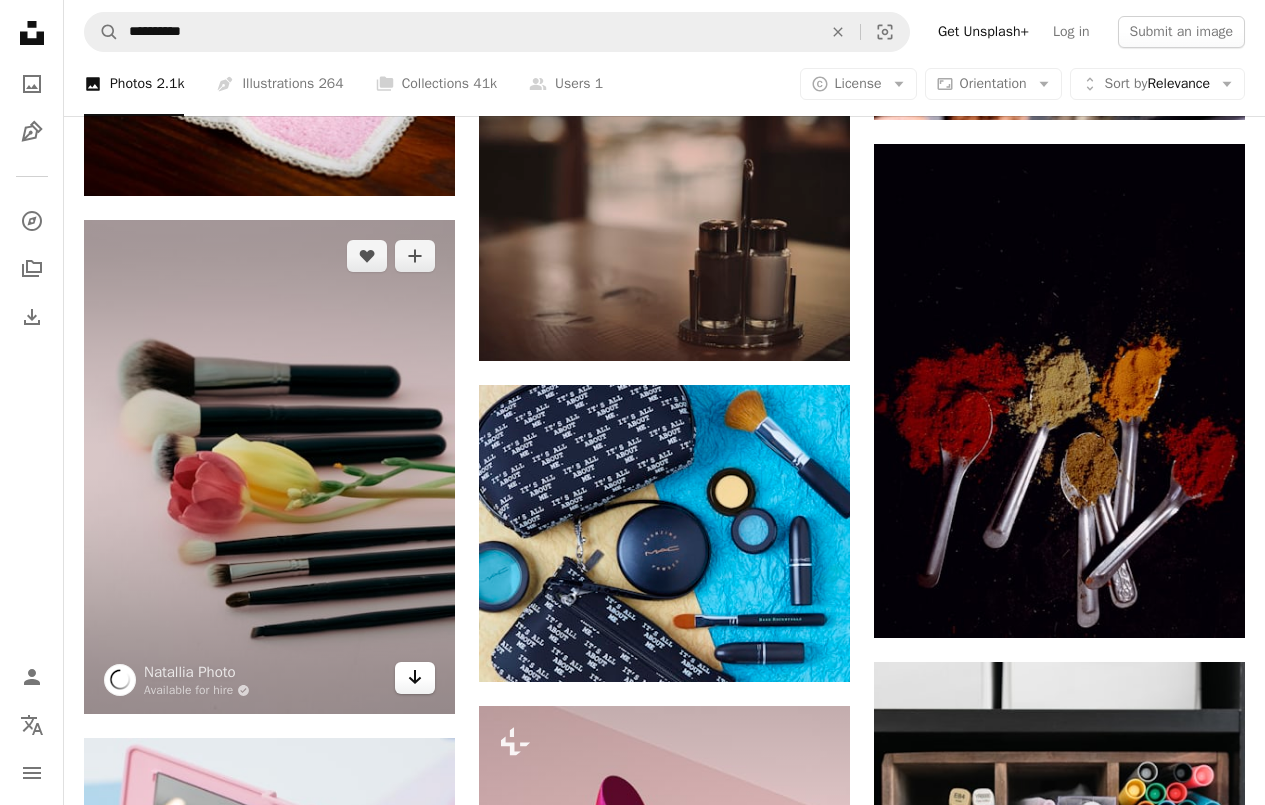 click 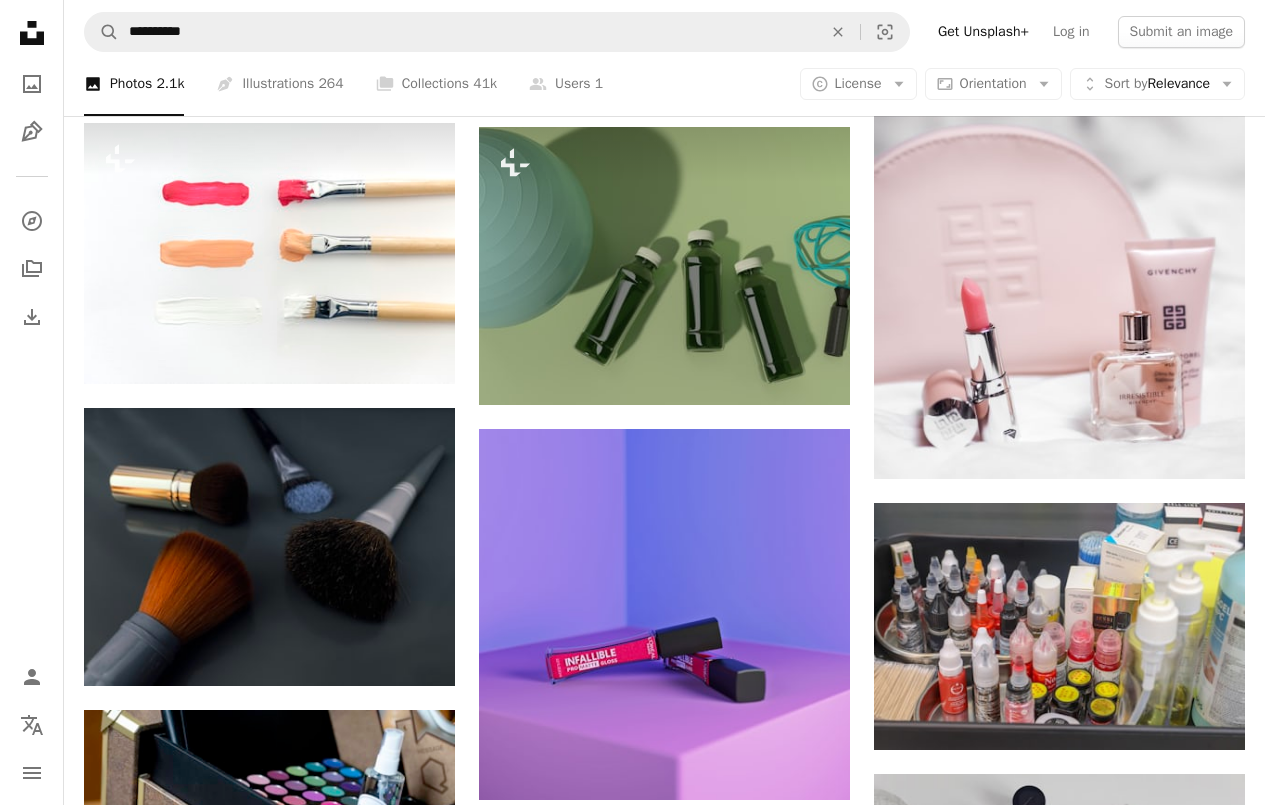 scroll, scrollTop: 25900, scrollLeft: 0, axis: vertical 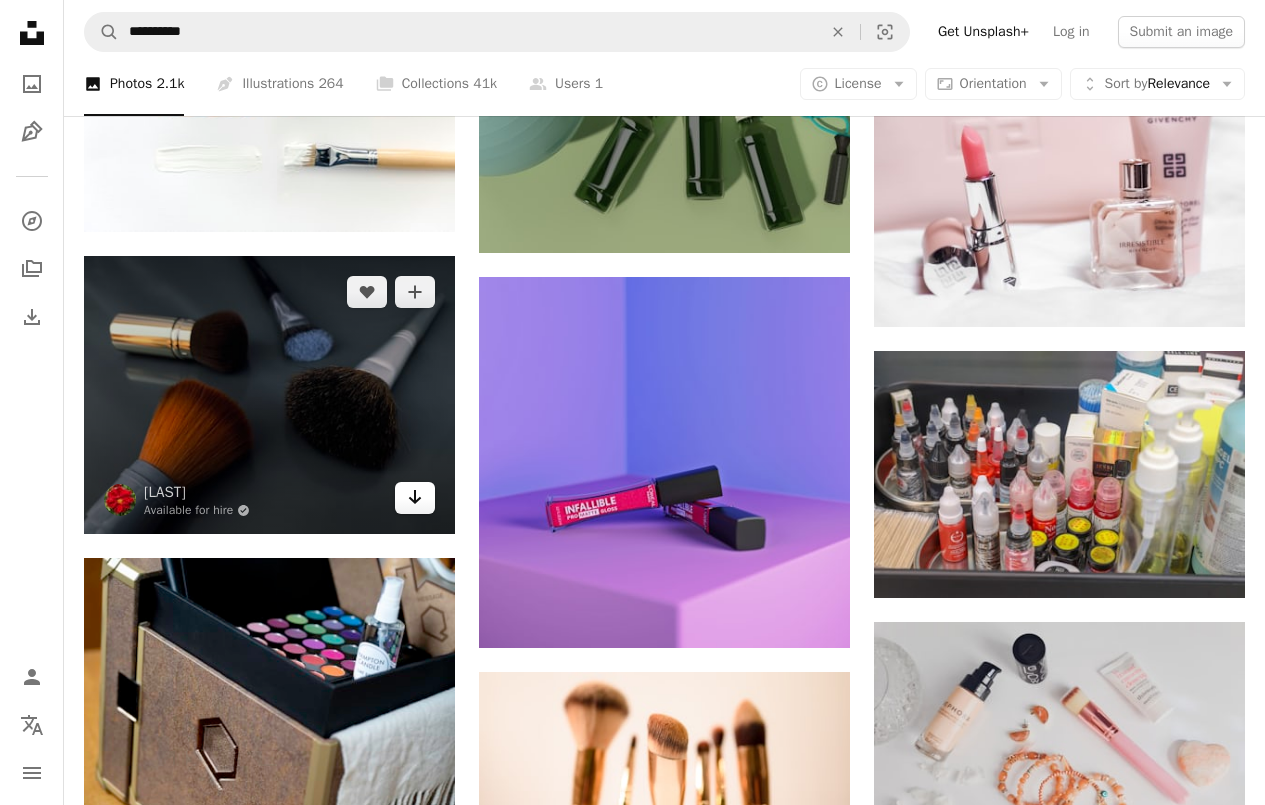click on "Arrow pointing down" at bounding box center (415, 498) 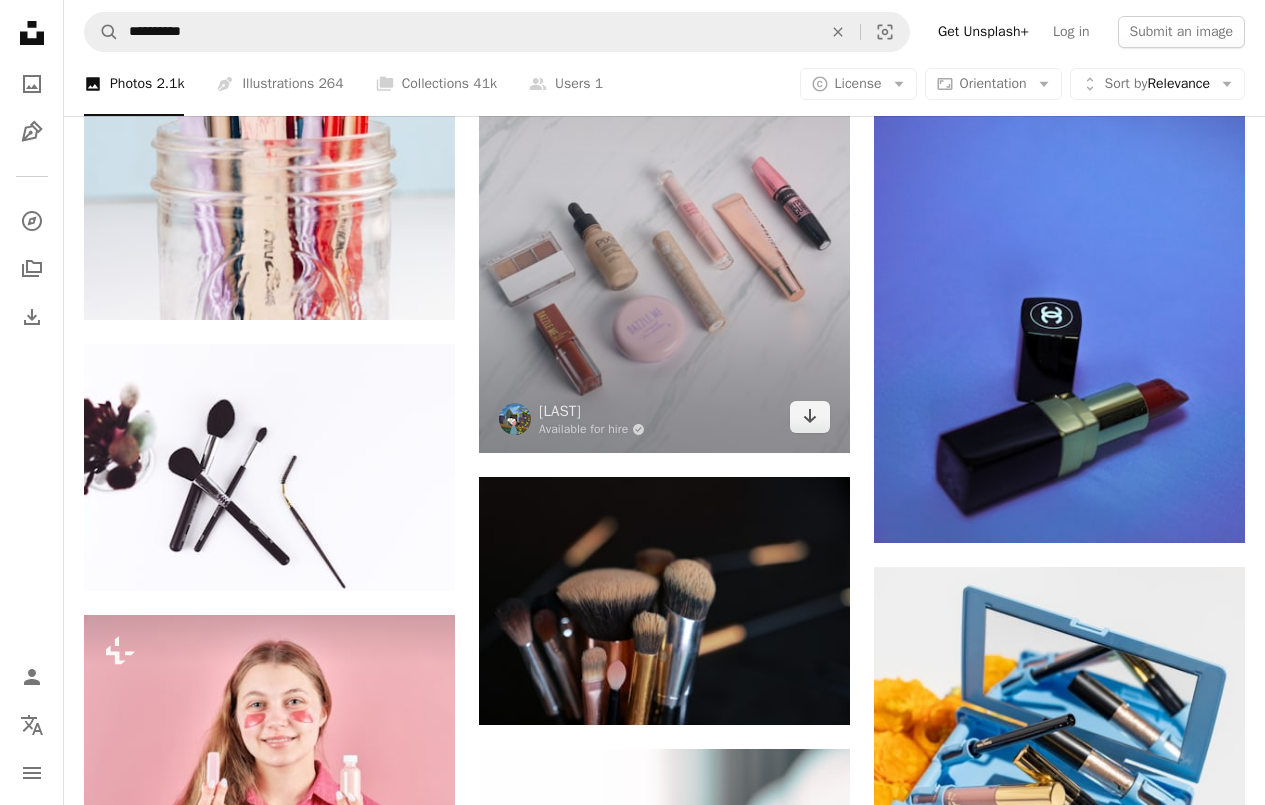 scroll, scrollTop: 29000, scrollLeft: 0, axis: vertical 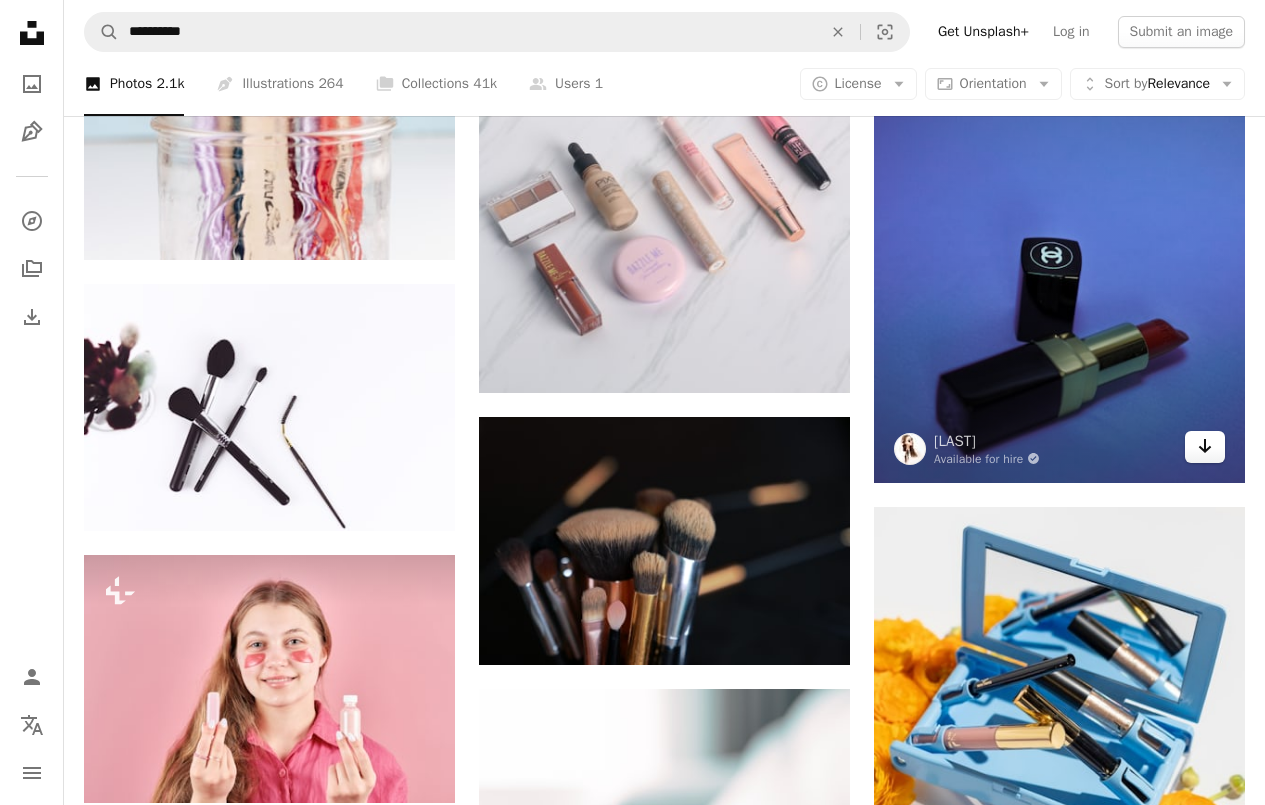 click 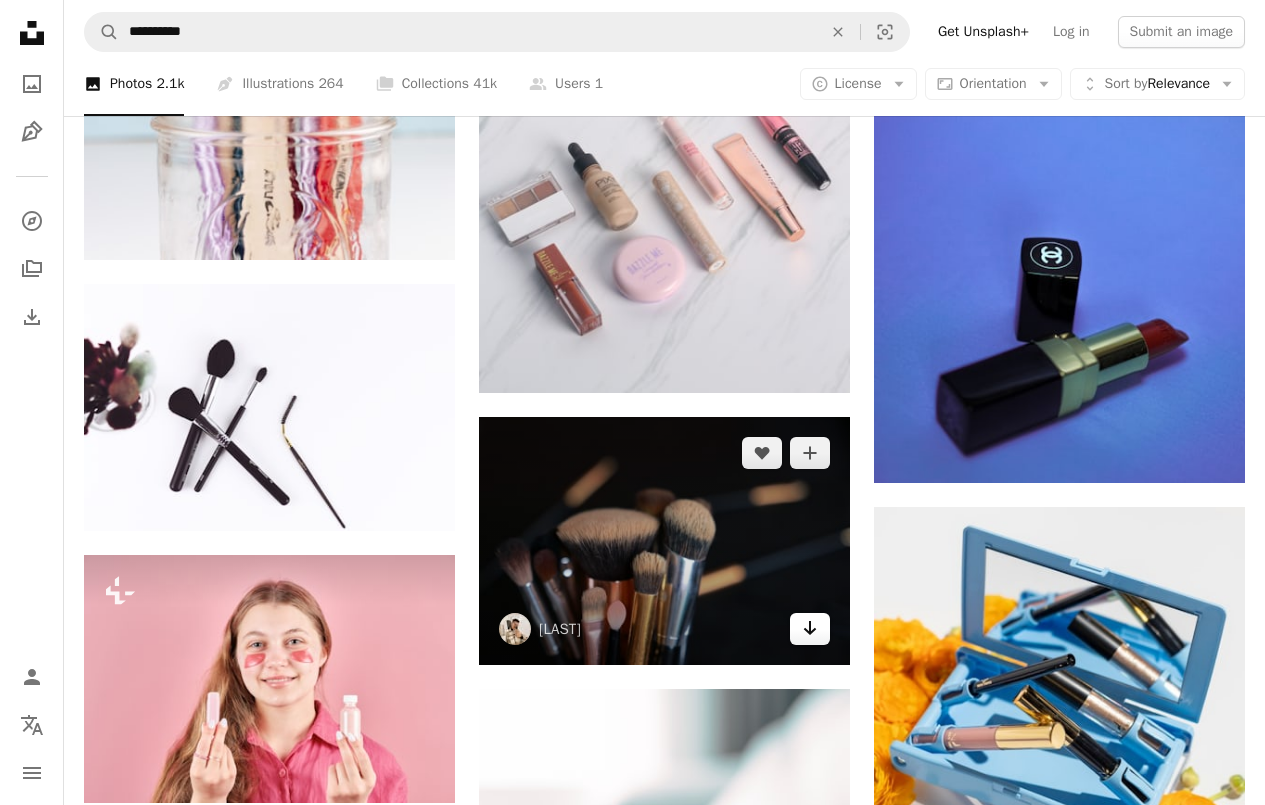 click 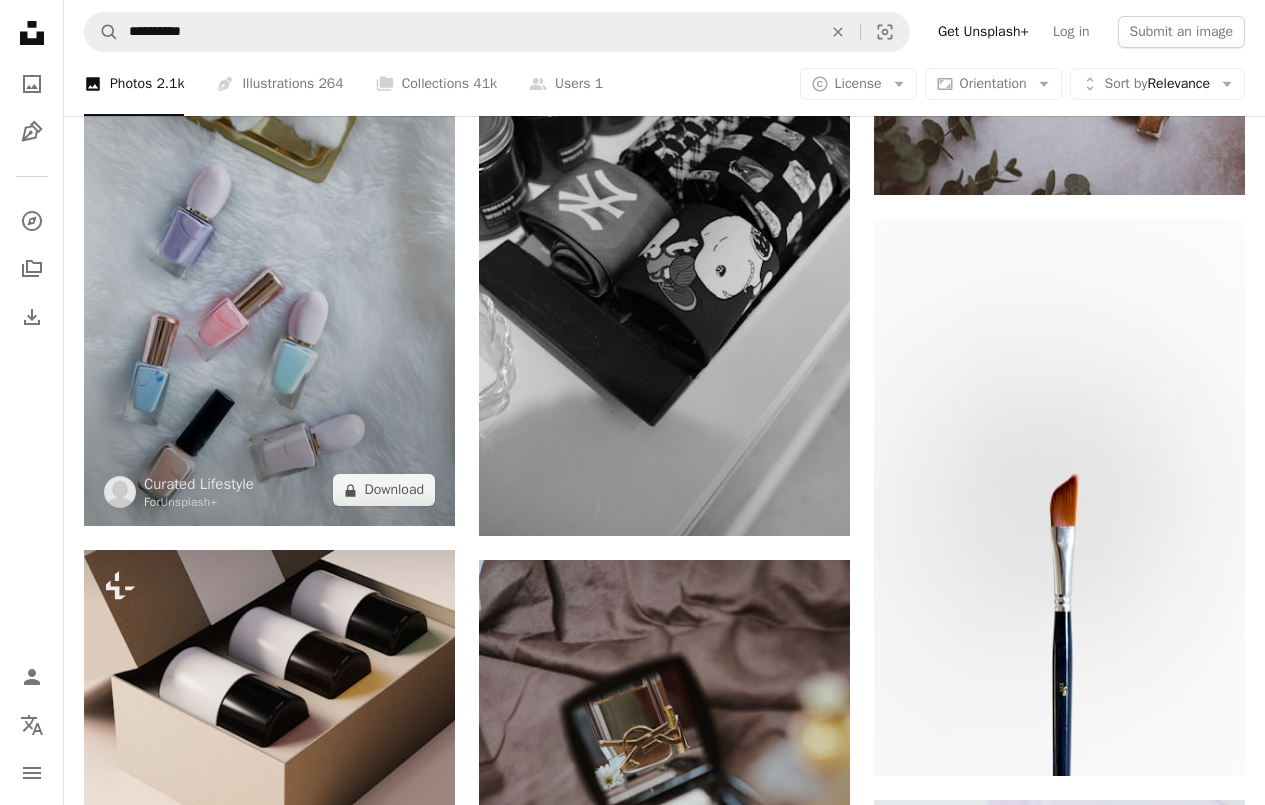 scroll, scrollTop: 33800, scrollLeft: 0, axis: vertical 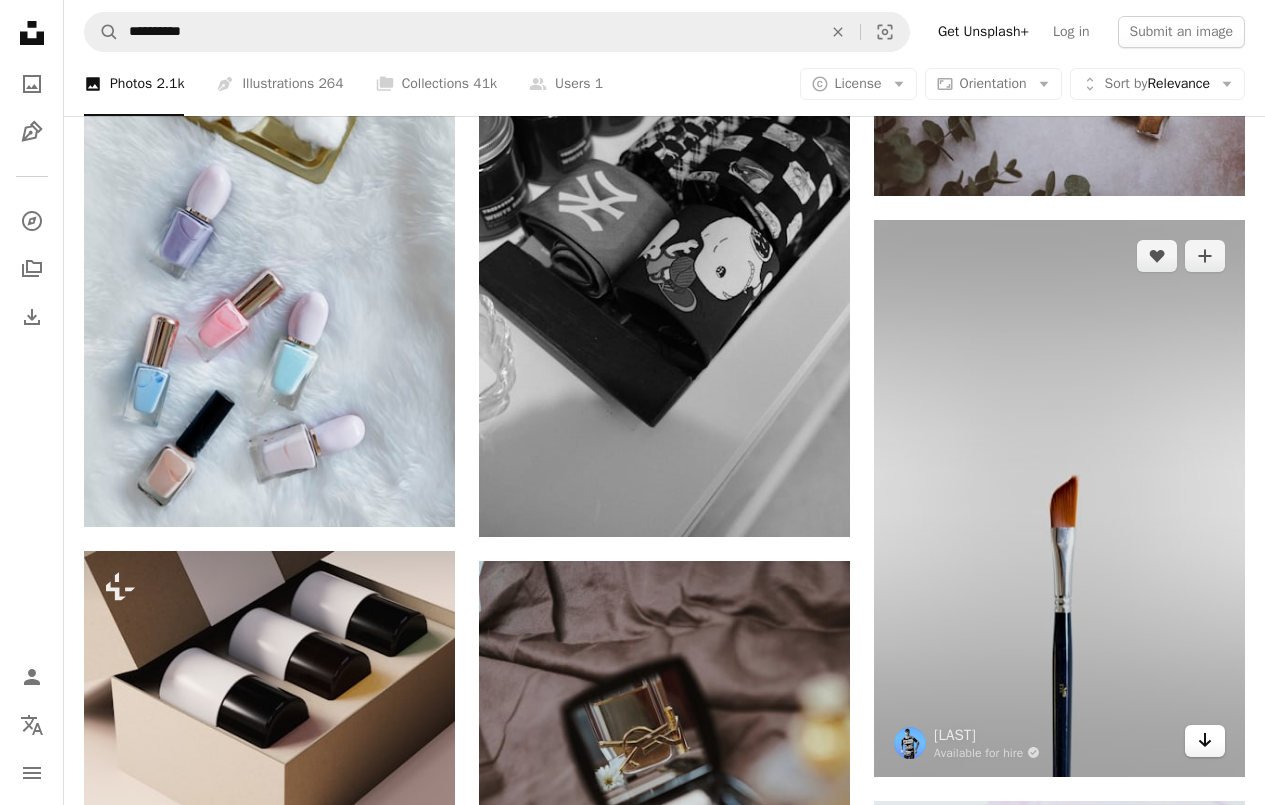 click on "Arrow pointing down" 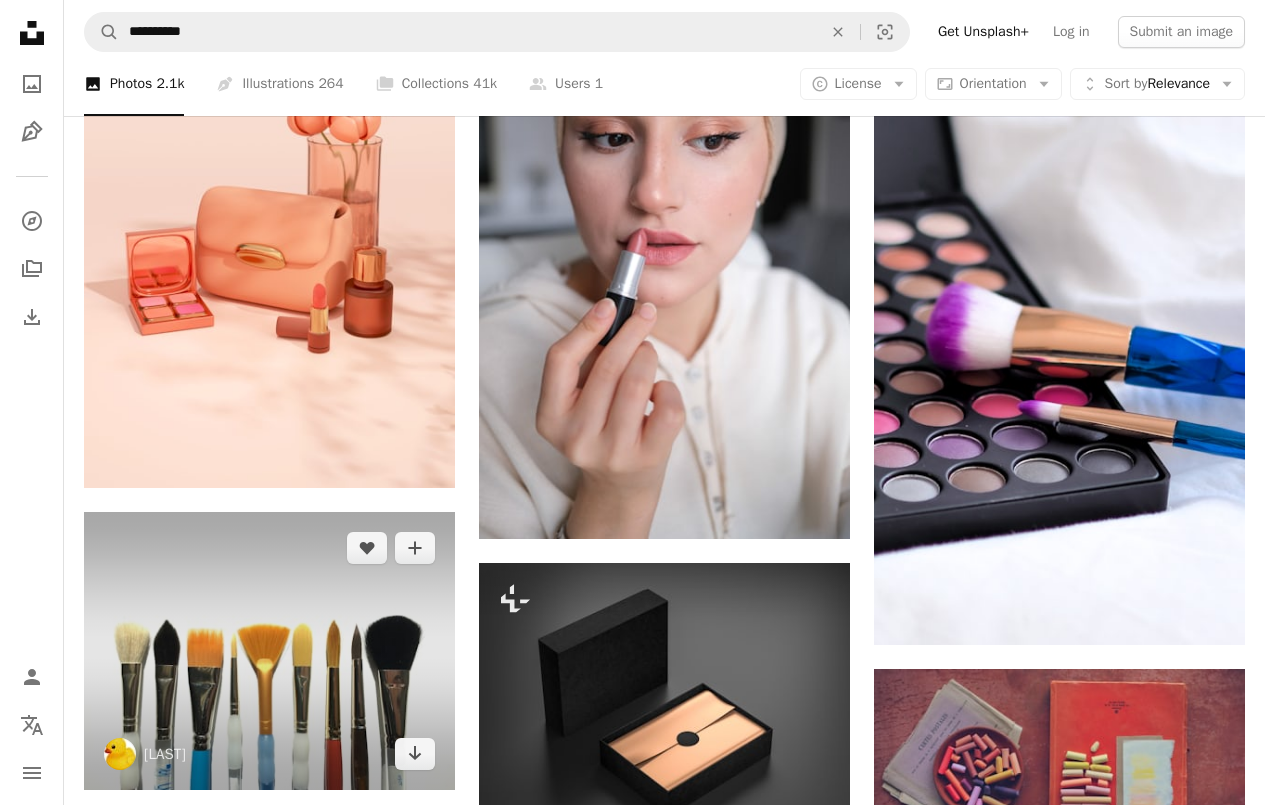 scroll, scrollTop: 37900, scrollLeft: 0, axis: vertical 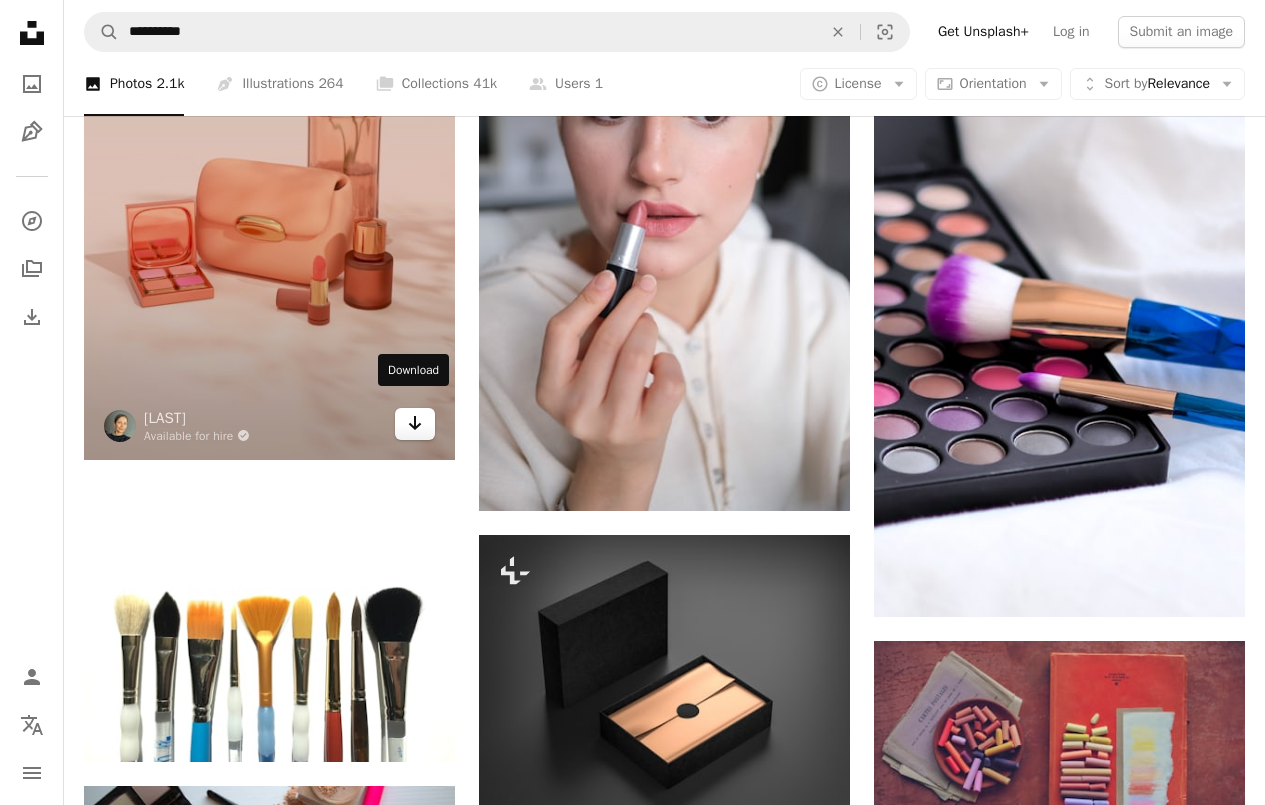 click on "Arrow pointing down" at bounding box center (415, 424) 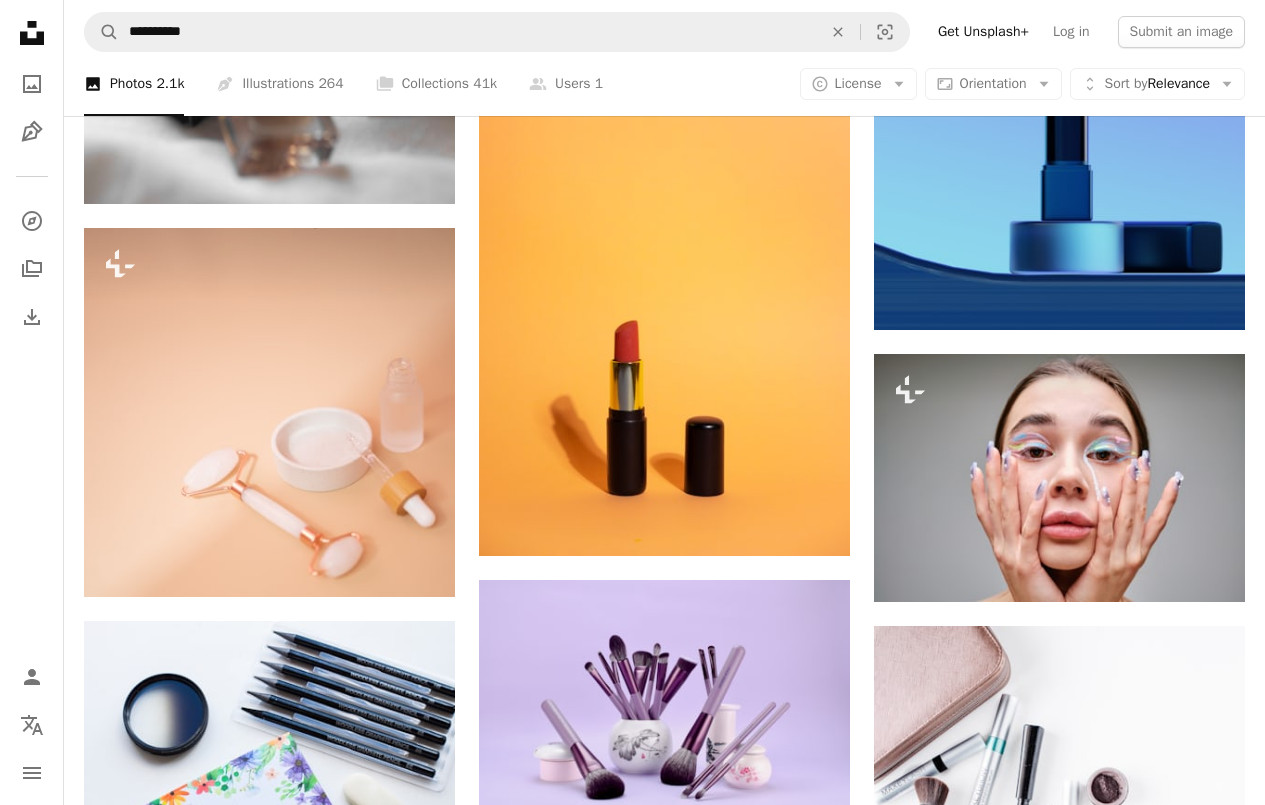scroll, scrollTop: 40200, scrollLeft: 0, axis: vertical 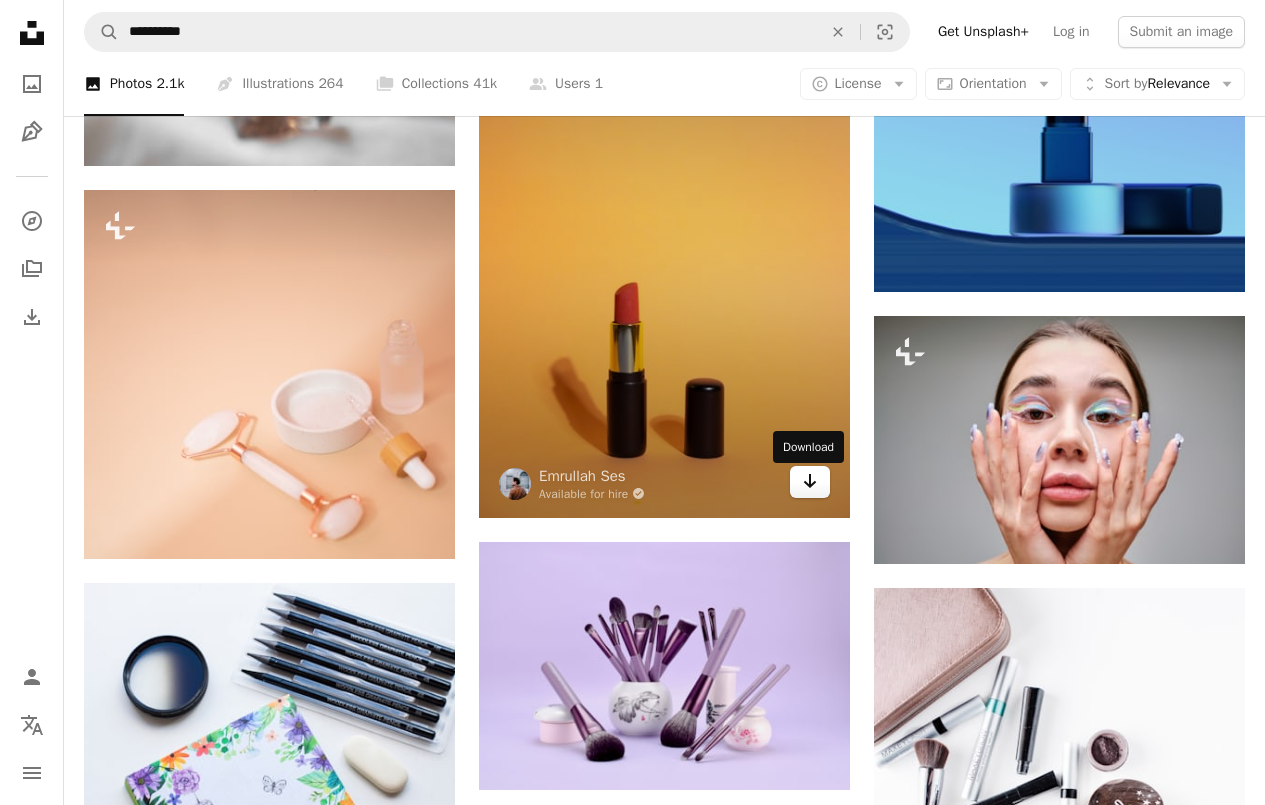click on "Arrow pointing down" 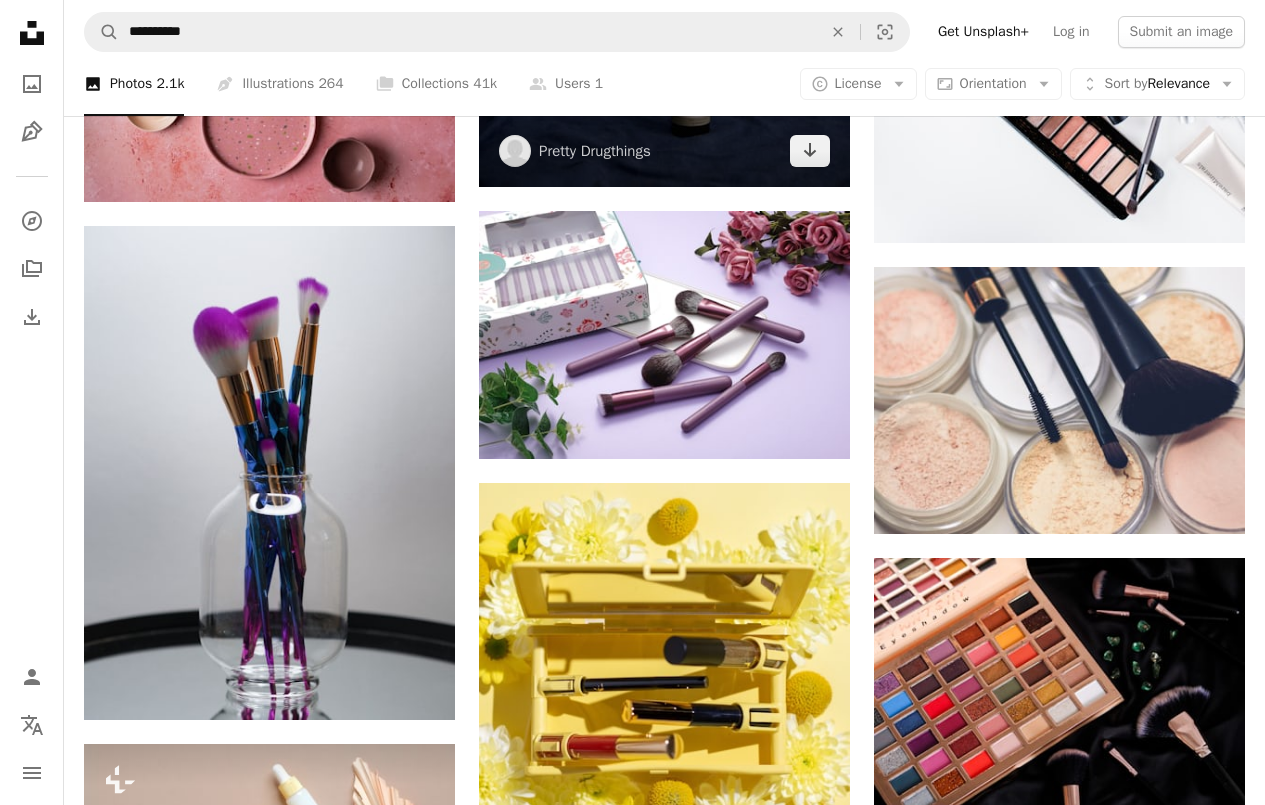 scroll, scrollTop: 41200, scrollLeft: 0, axis: vertical 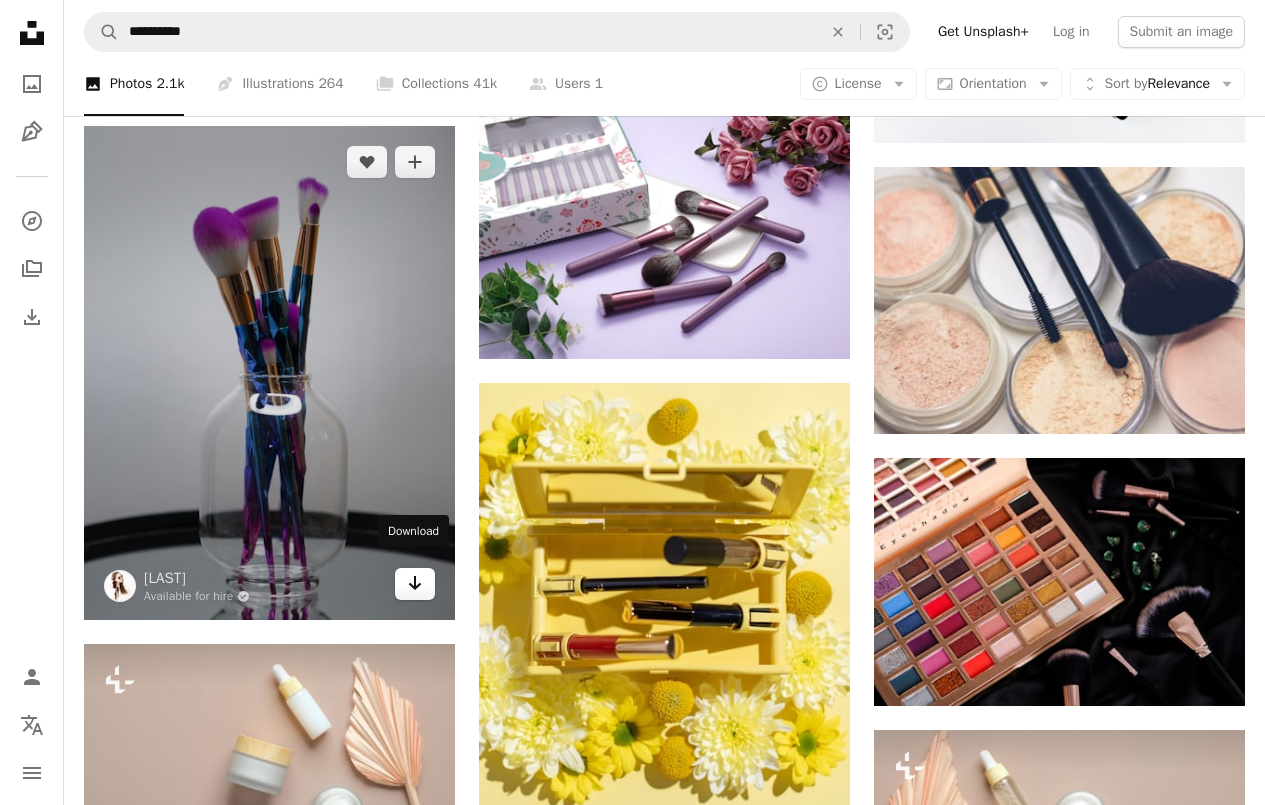 click 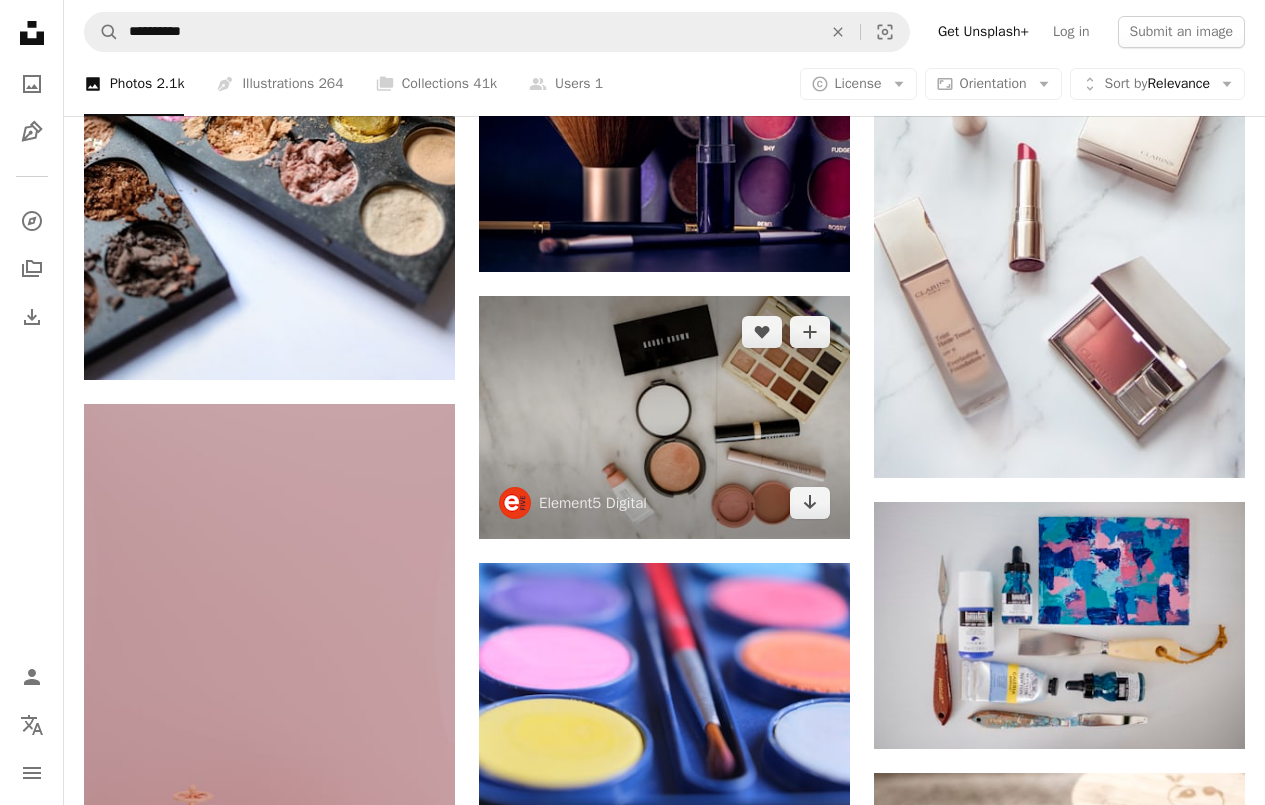 scroll, scrollTop: 43700, scrollLeft: 0, axis: vertical 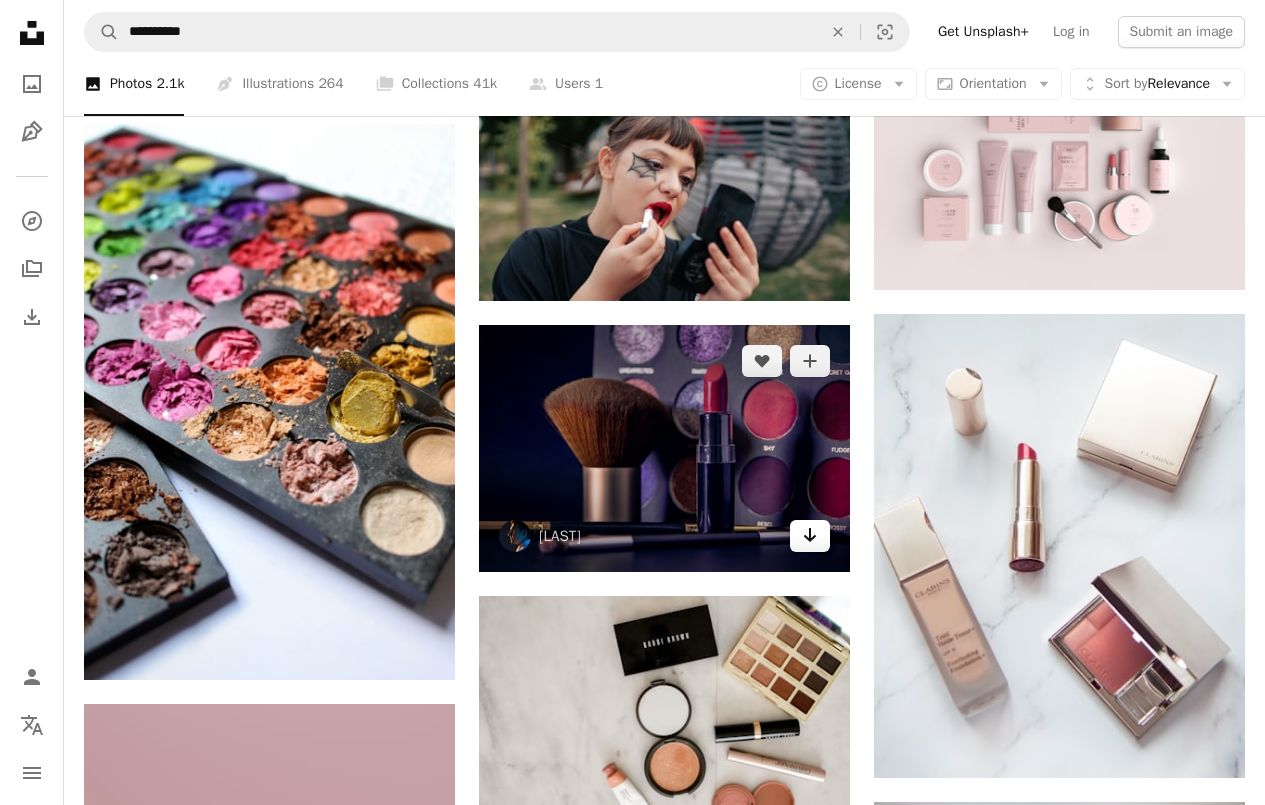 click on "Arrow pointing down" 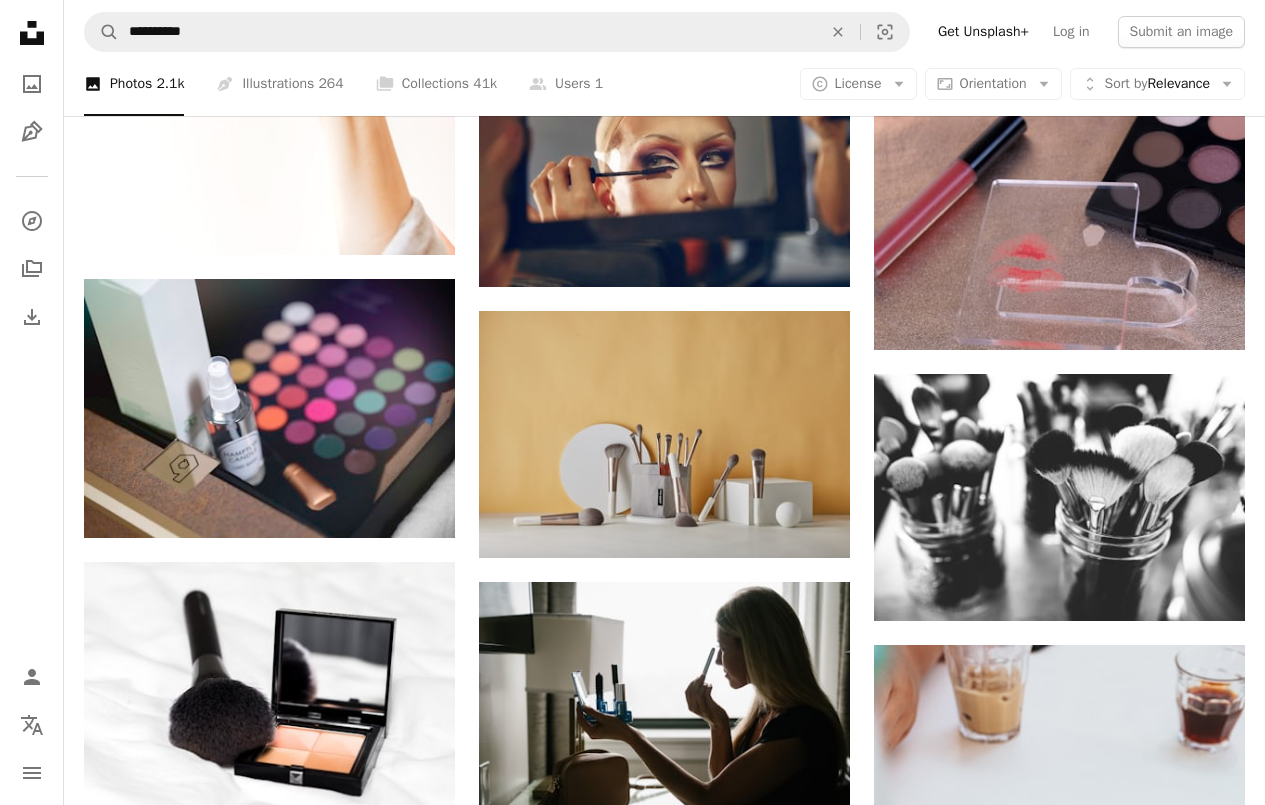 scroll, scrollTop: 47600, scrollLeft: 0, axis: vertical 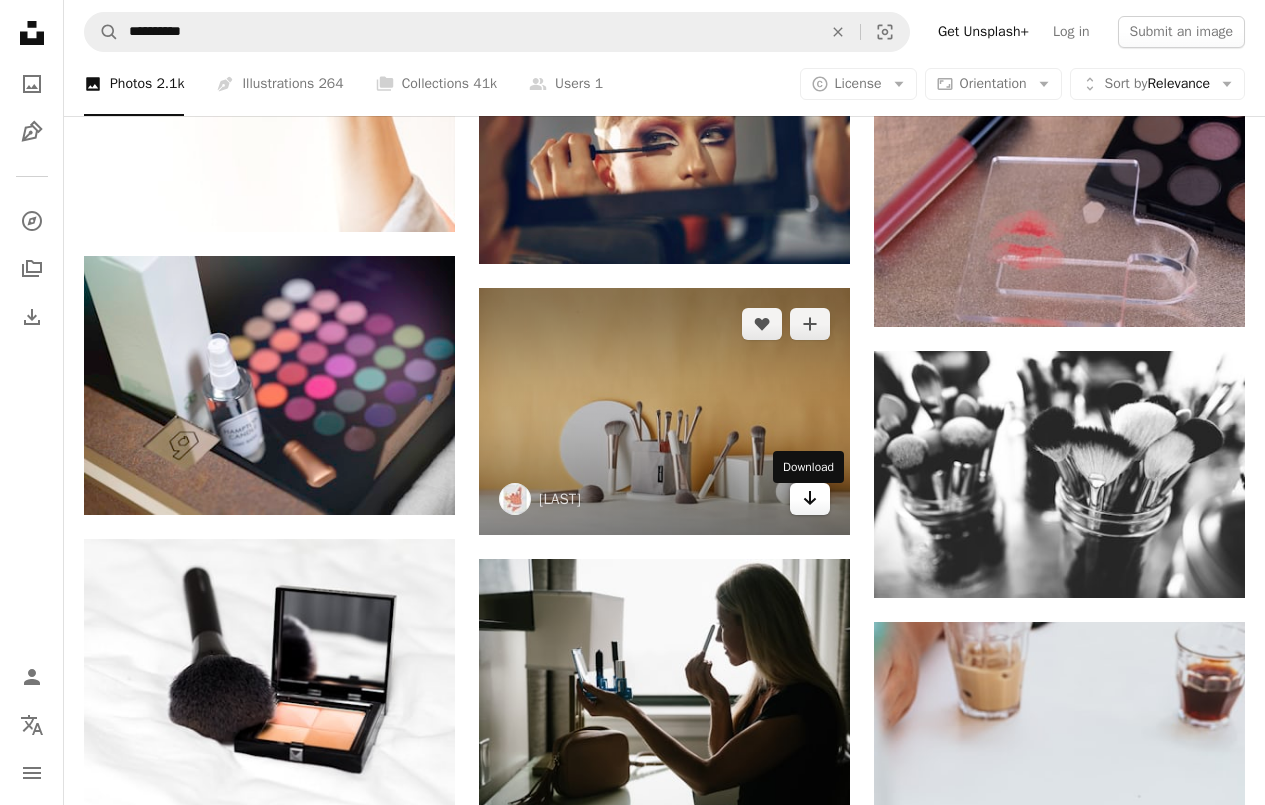 click on "Arrow pointing down" 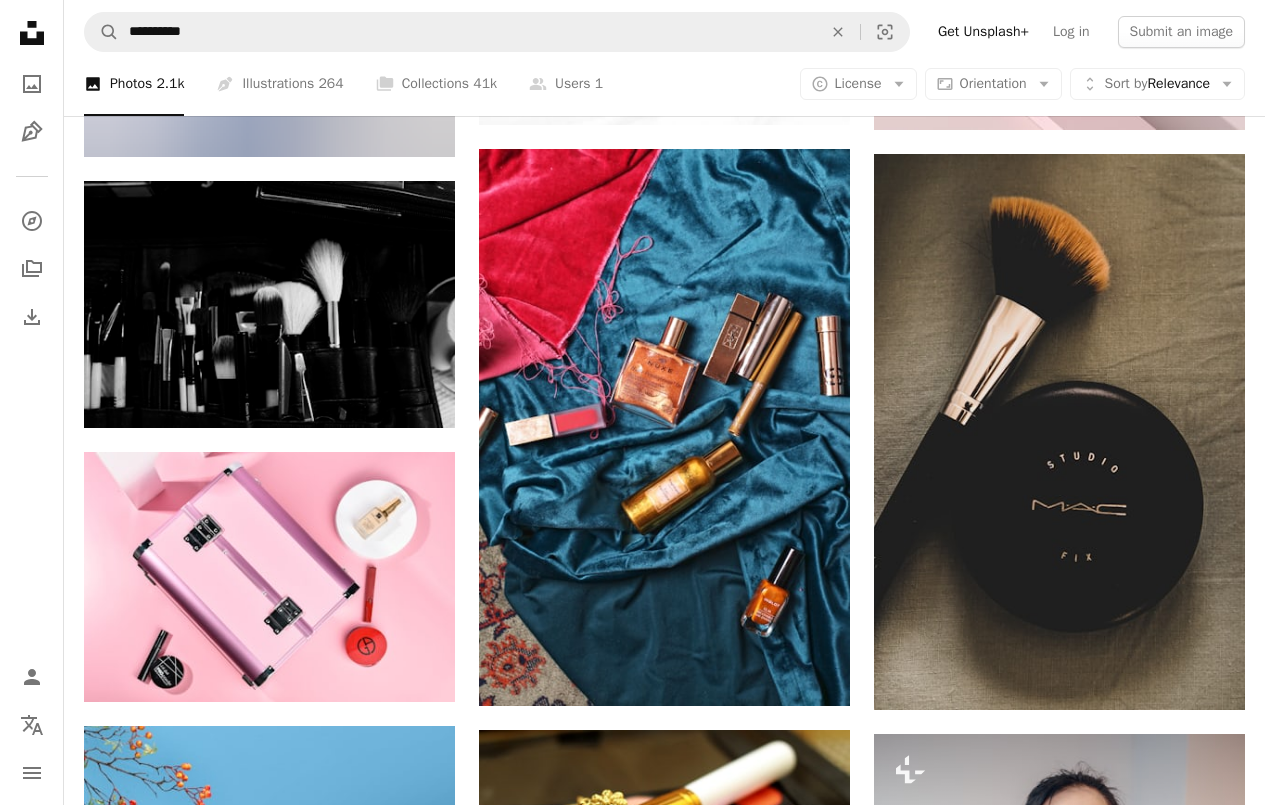 scroll, scrollTop: 49100, scrollLeft: 0, axis: vertical 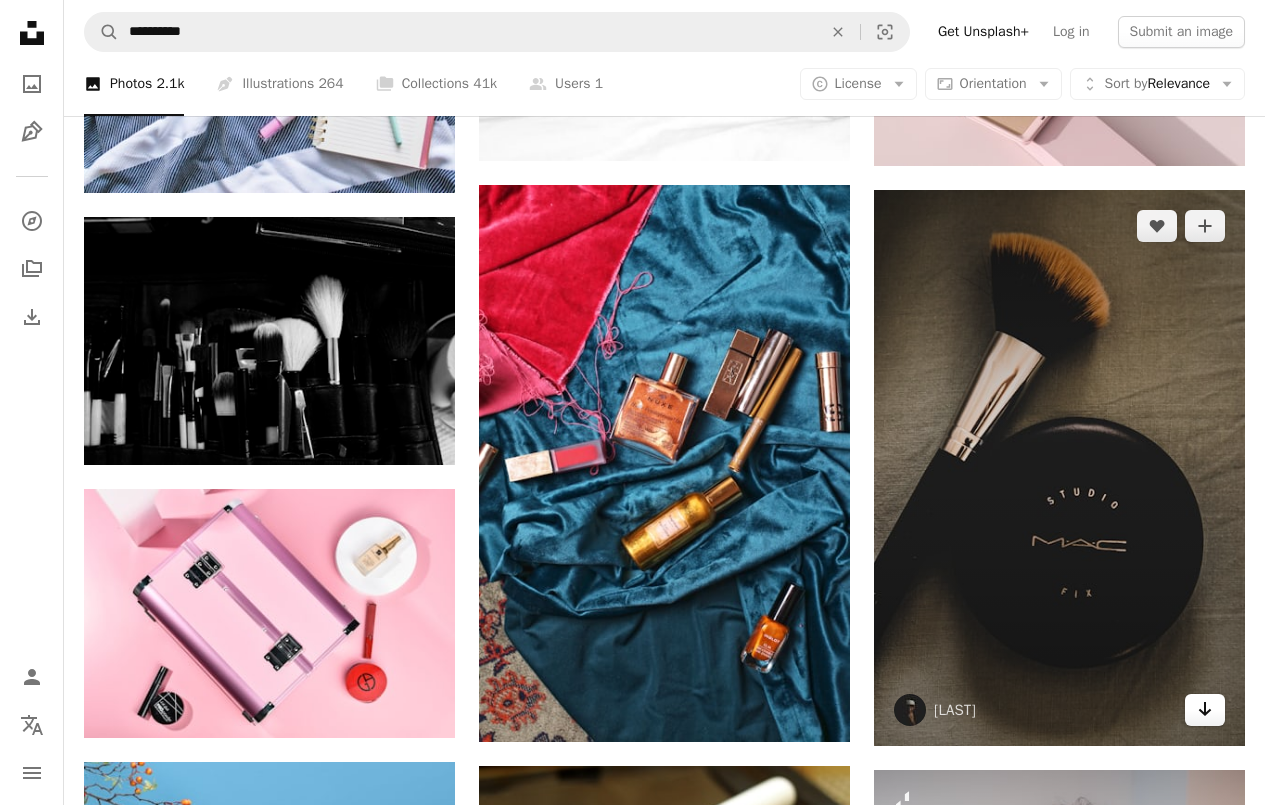 click on "Arrow pointing down" 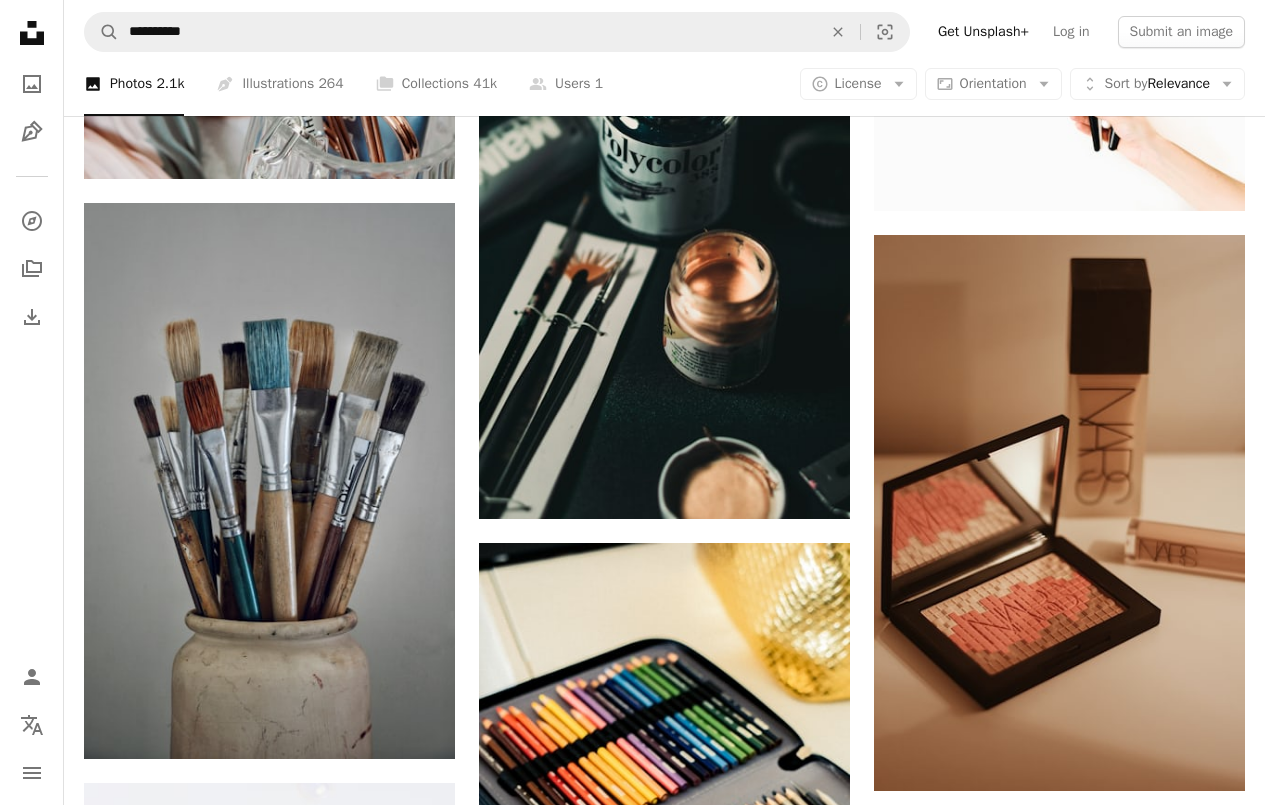 scroll, scrollTop: 51400, scrollLeft: 0, axis: vertical 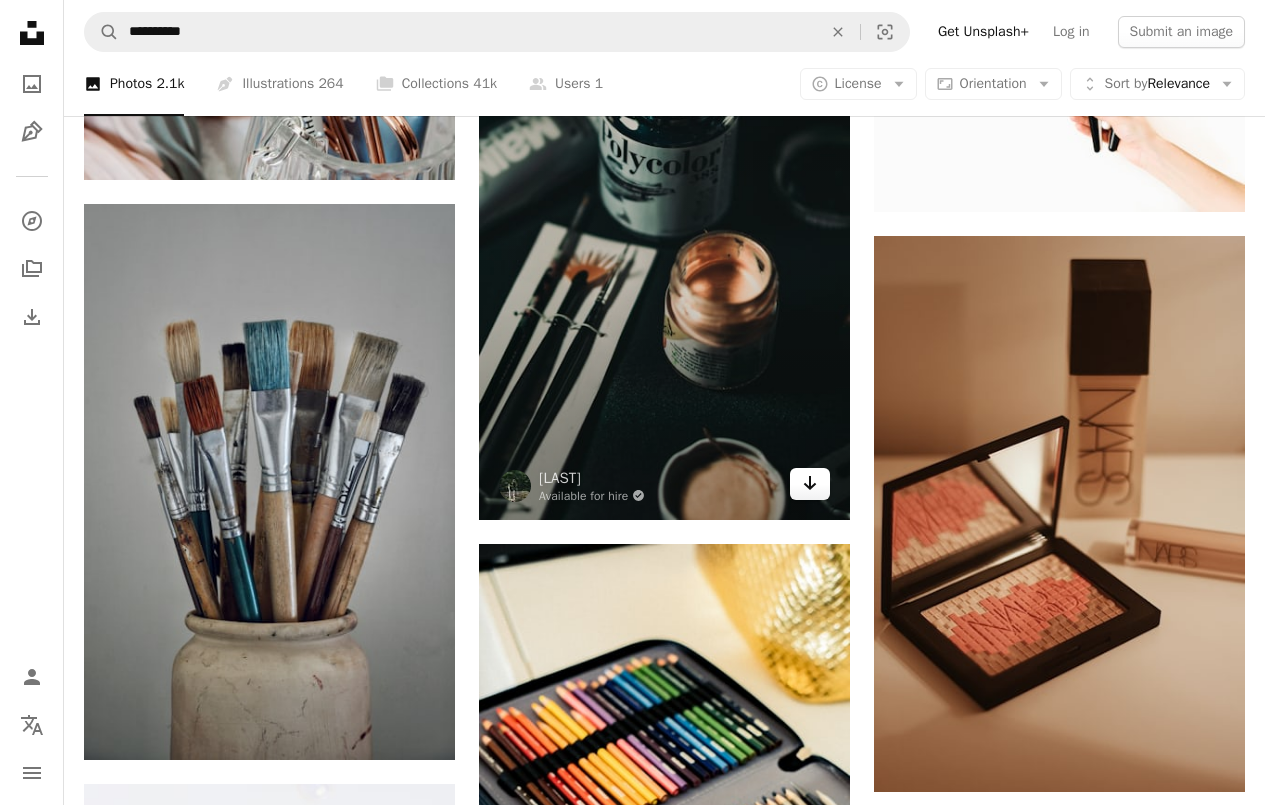 click on "Arrow pointing down" 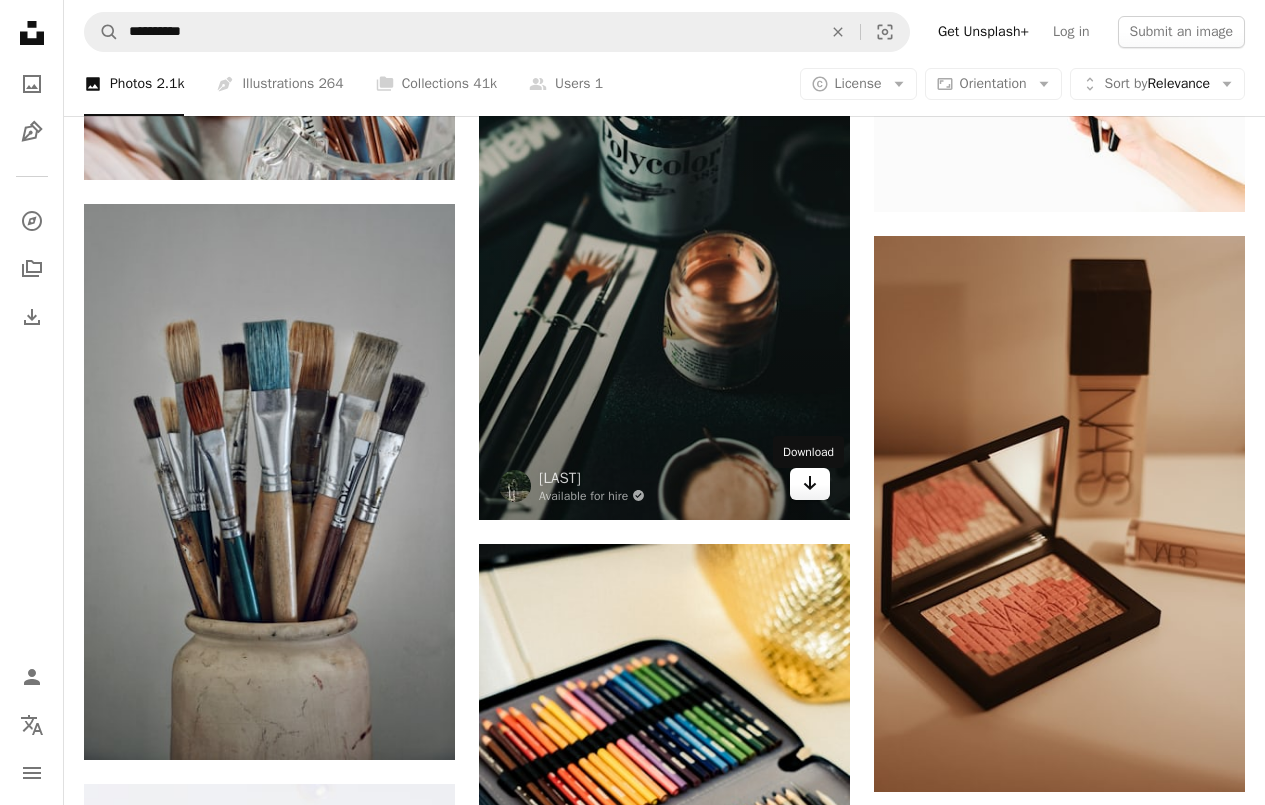 click on "Arrow pointing down" at bounding box center (810, 484) 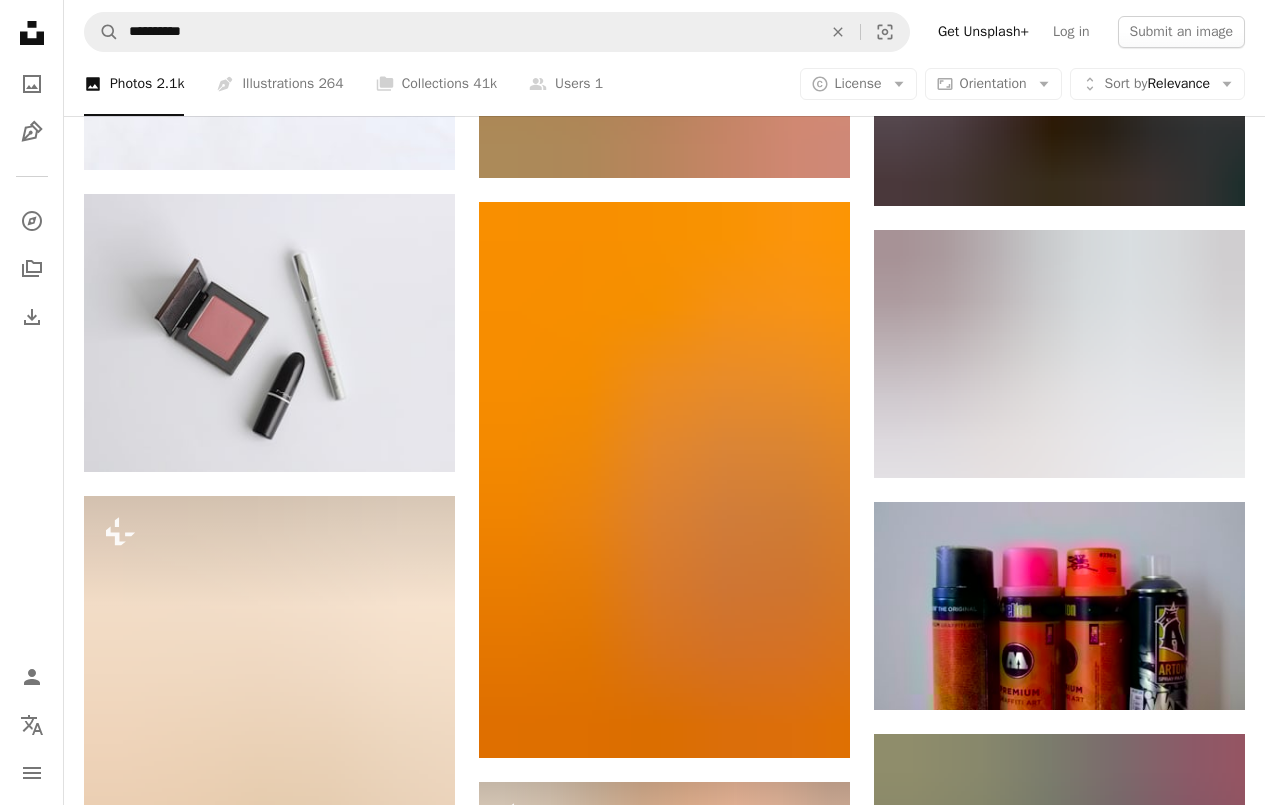 scroll, scrollTop: 53700, scrollLeft: 0, axis: vertical 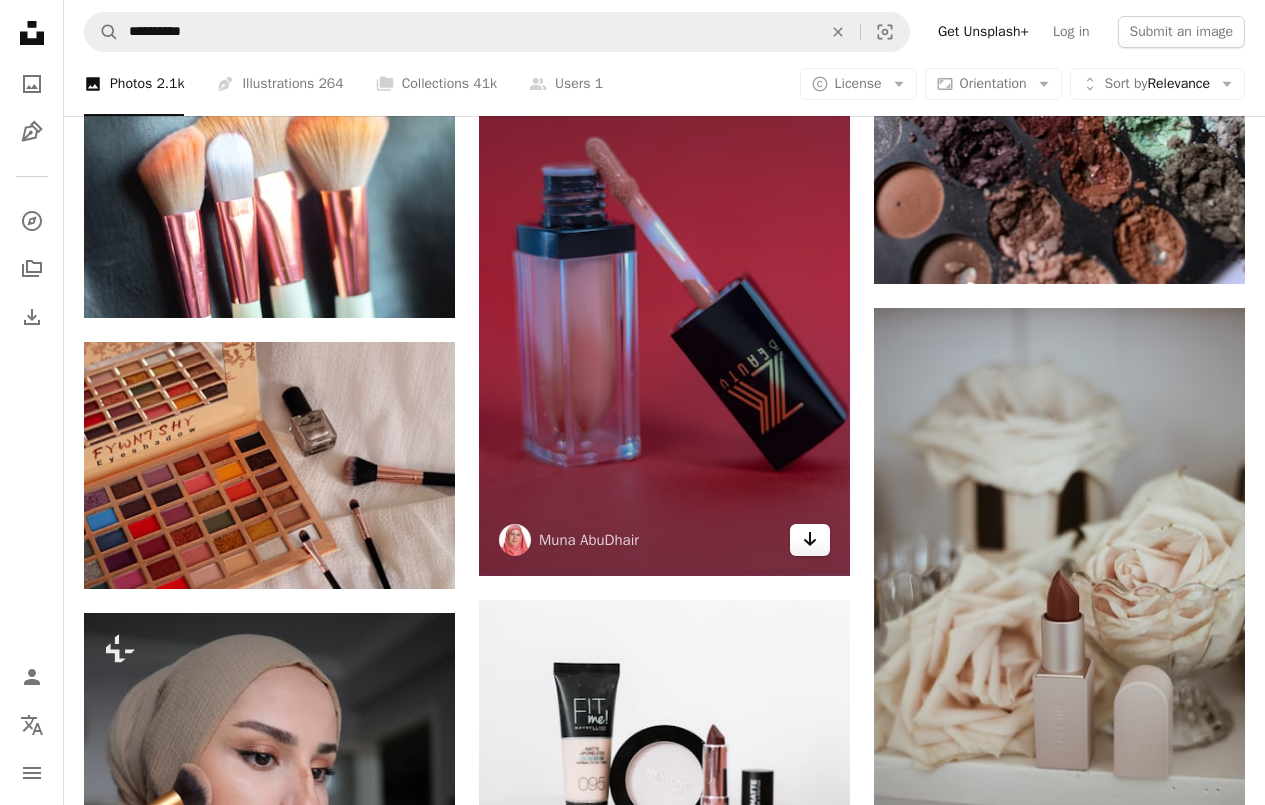 click on "Arrow pointing down" 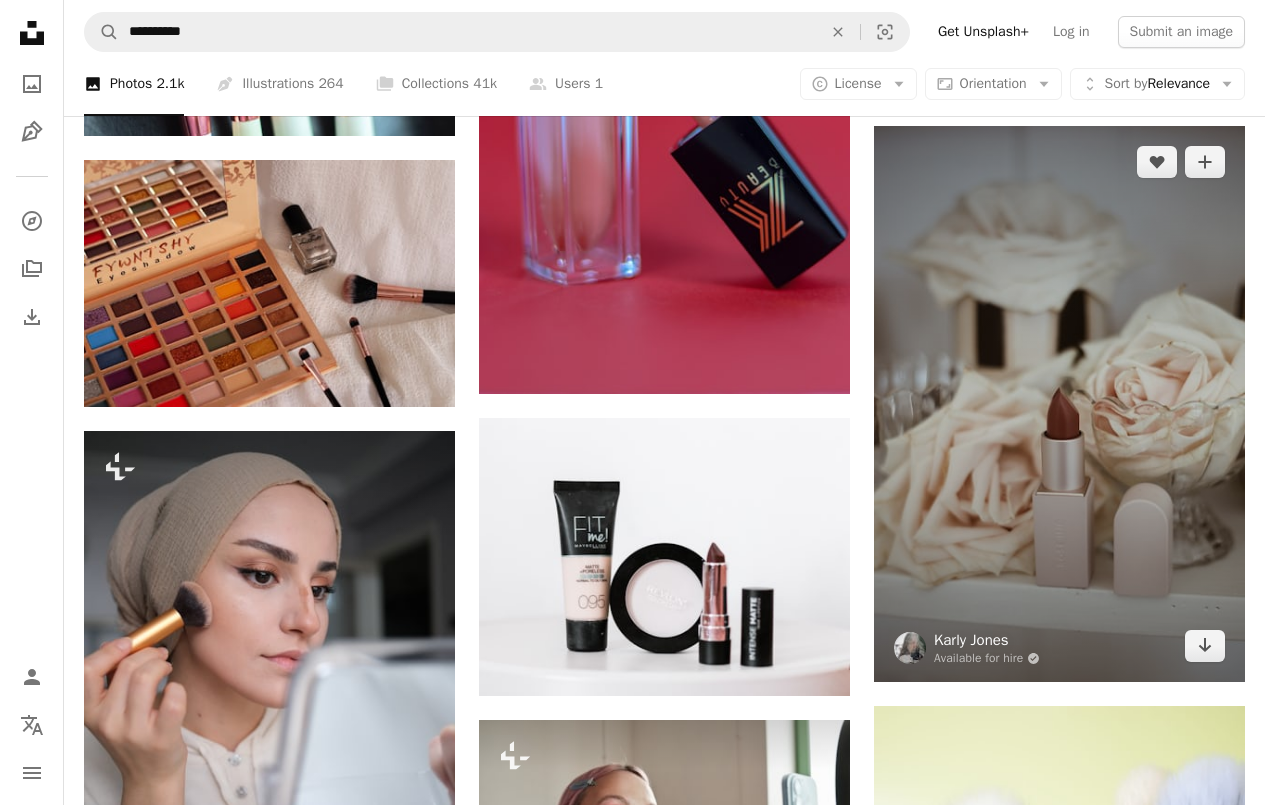 scroll, scrollTop: 54900, scrollLeft: 0, axis: vertical 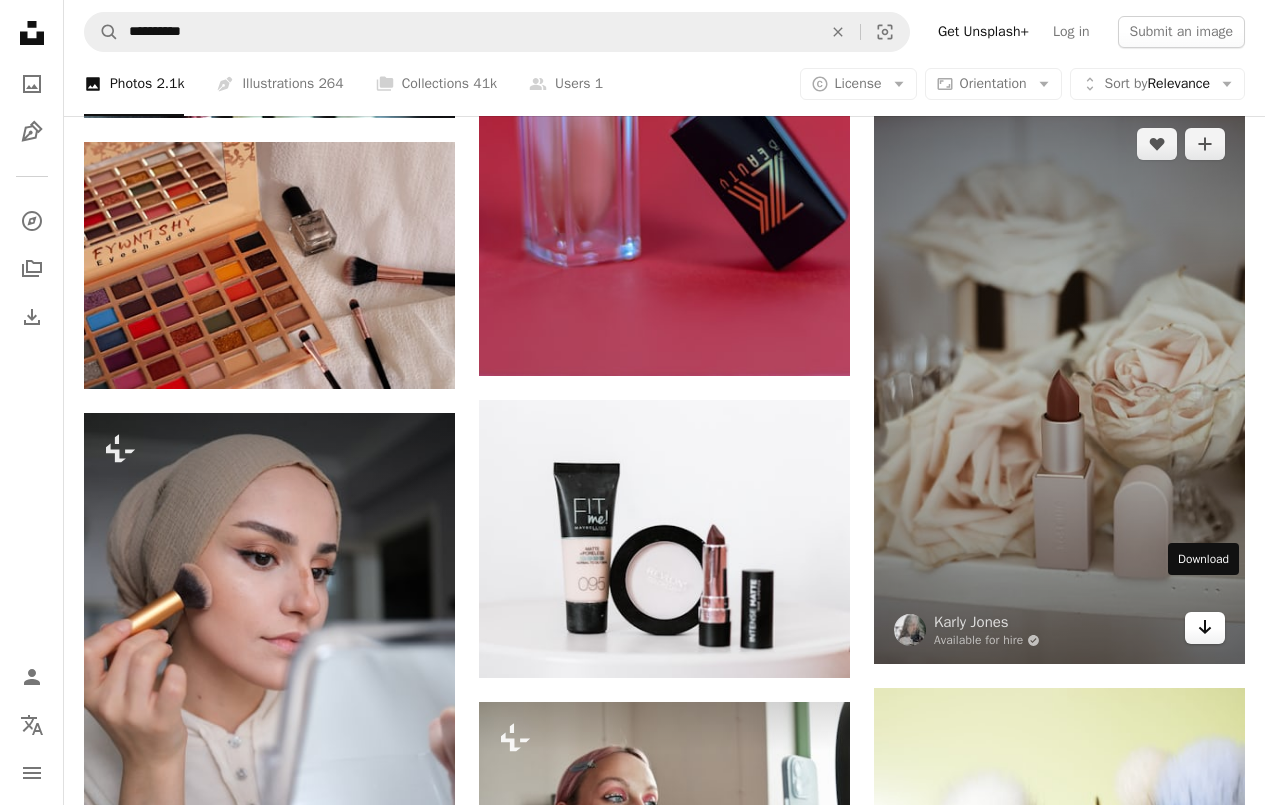 click on "Arrow pointing down" 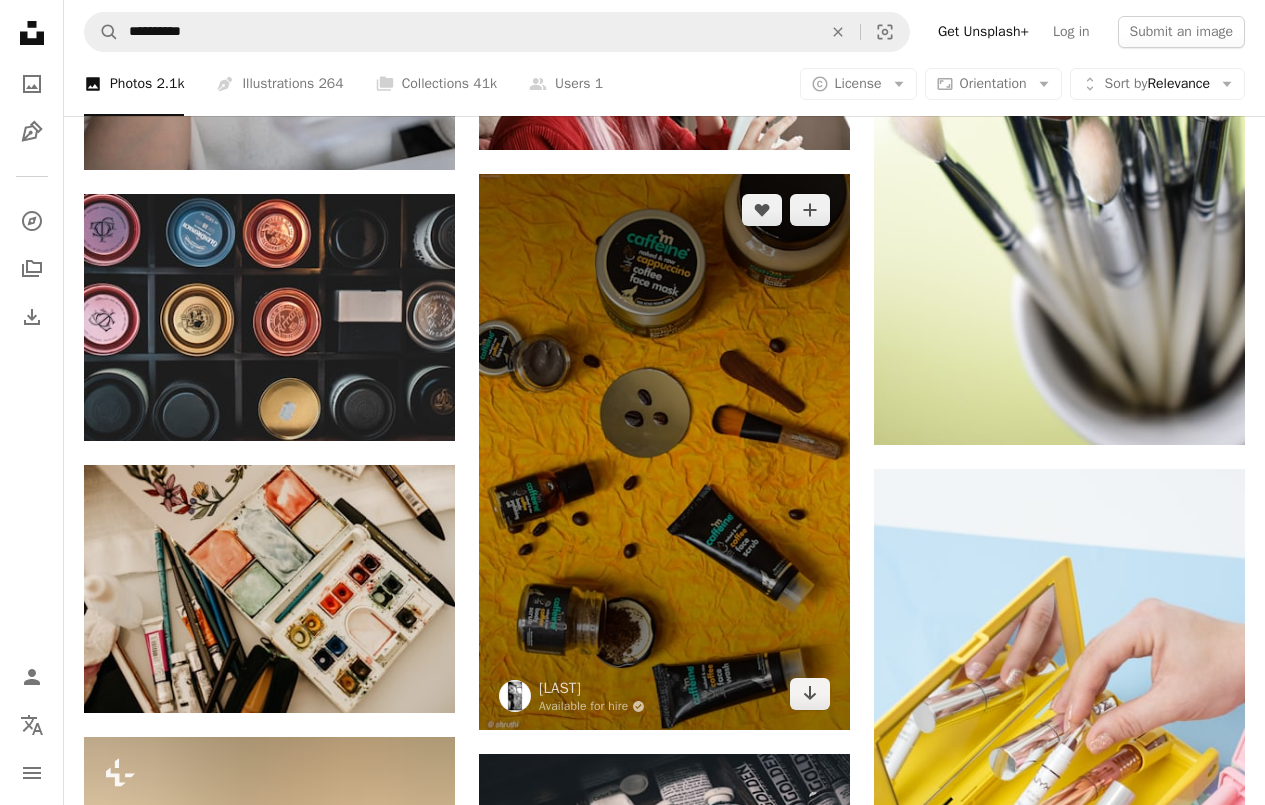 scroll, scrollTop: 55800, scrollLeft: 0, axis: vertical 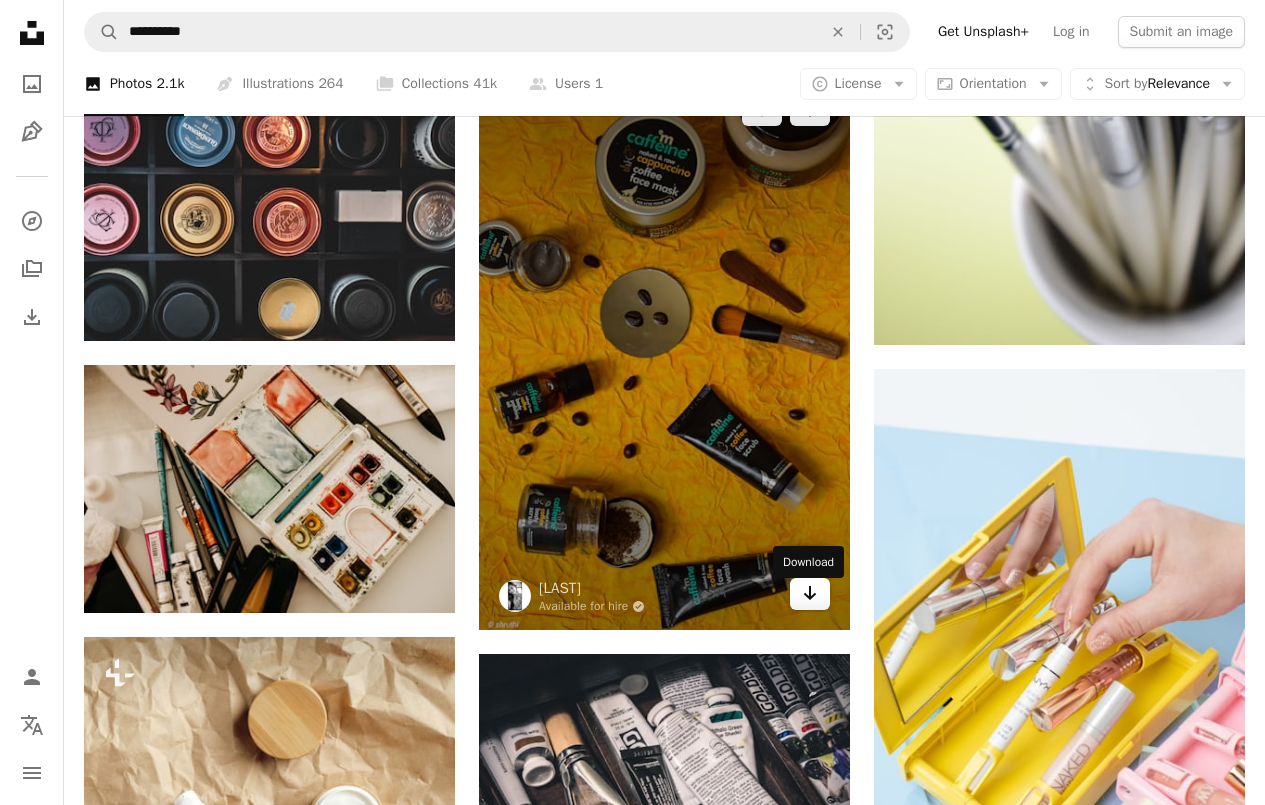 click 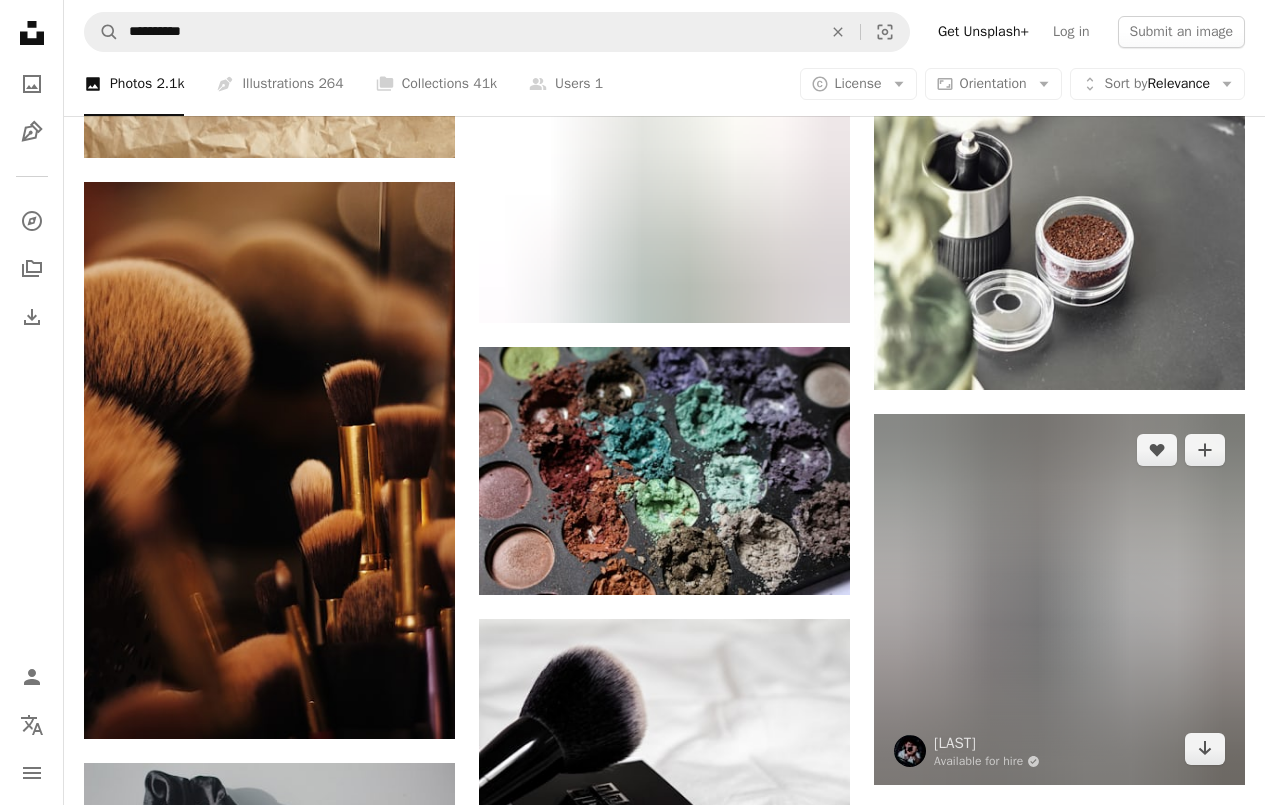 scroll, scrollTop: 56700, scrollLeft: 0, axis: vertical 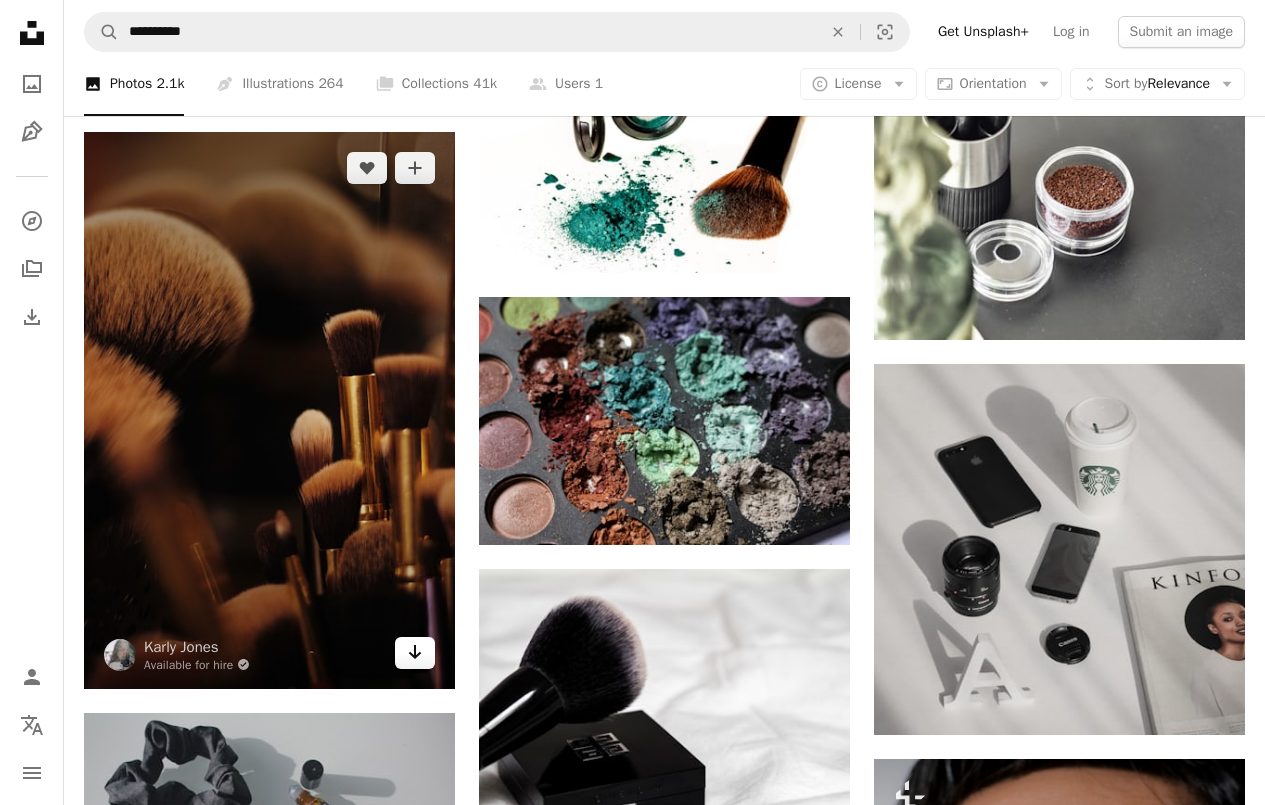 click on "Arrow pointing down" 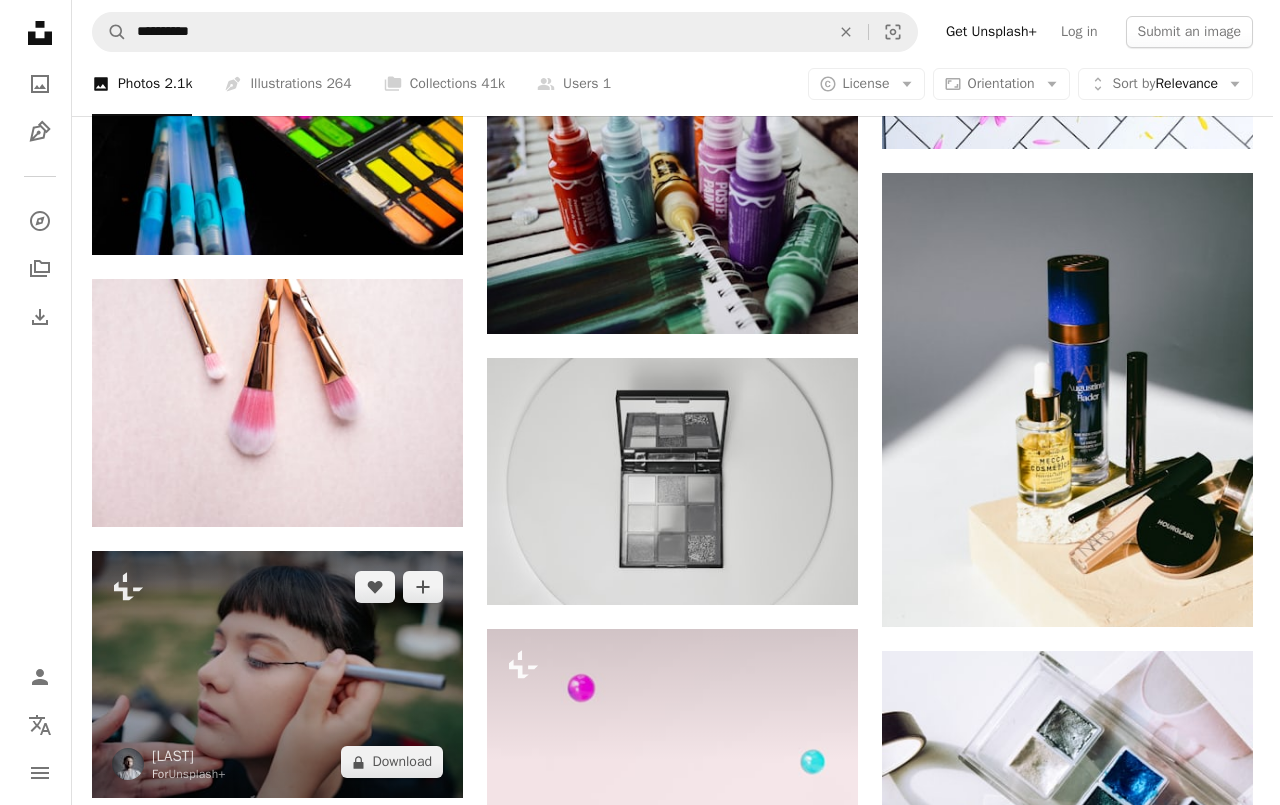 scroll, scrollTop: 59000, scrollLeft: 0, axis: vertical 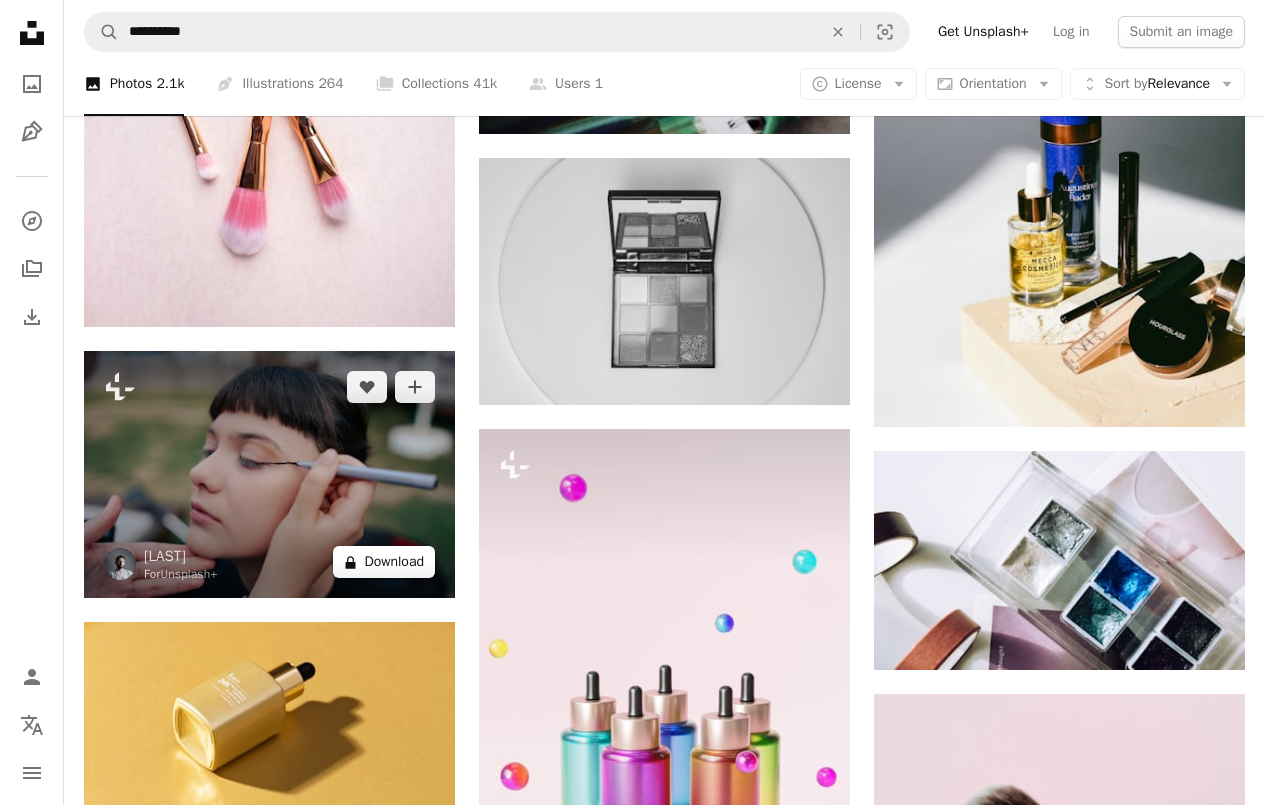 click on "A lock Download" at bounding box center (384, 562) 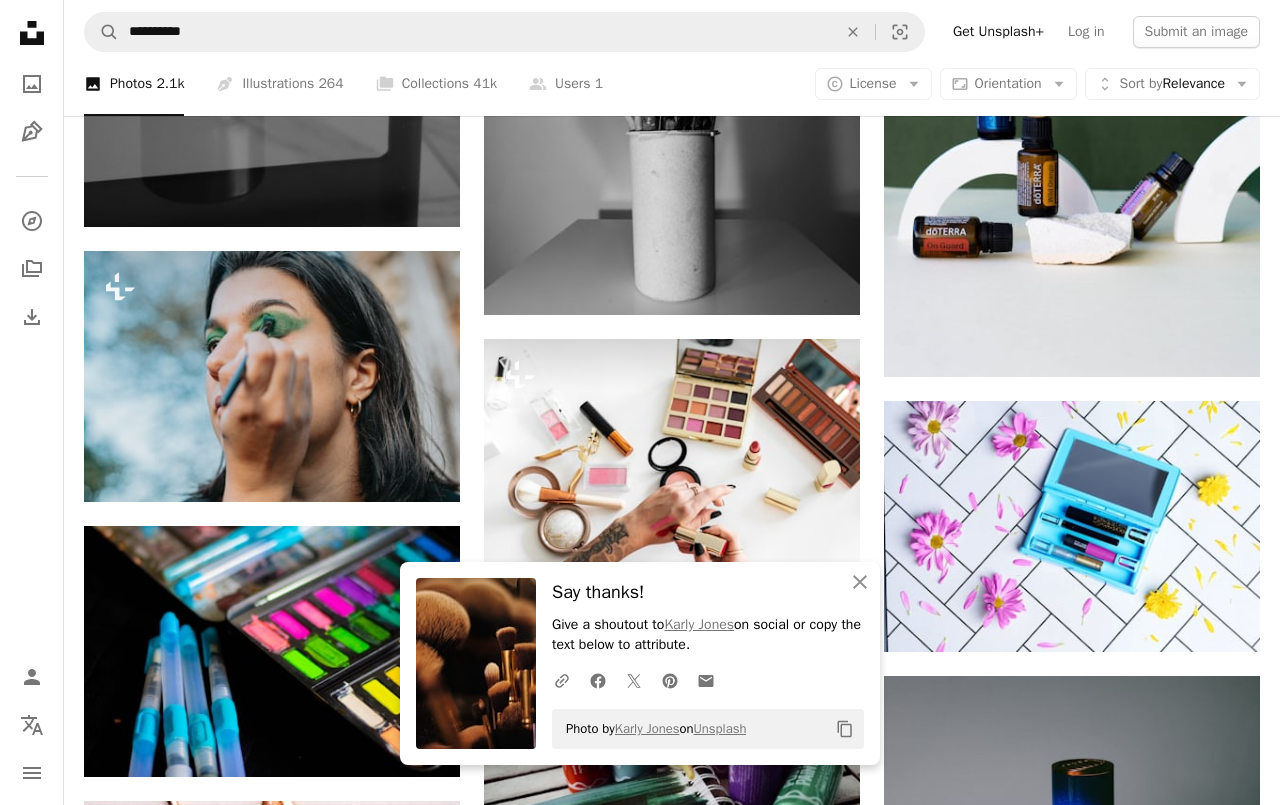 click on "An X shape" at bounding box center (20, 20) 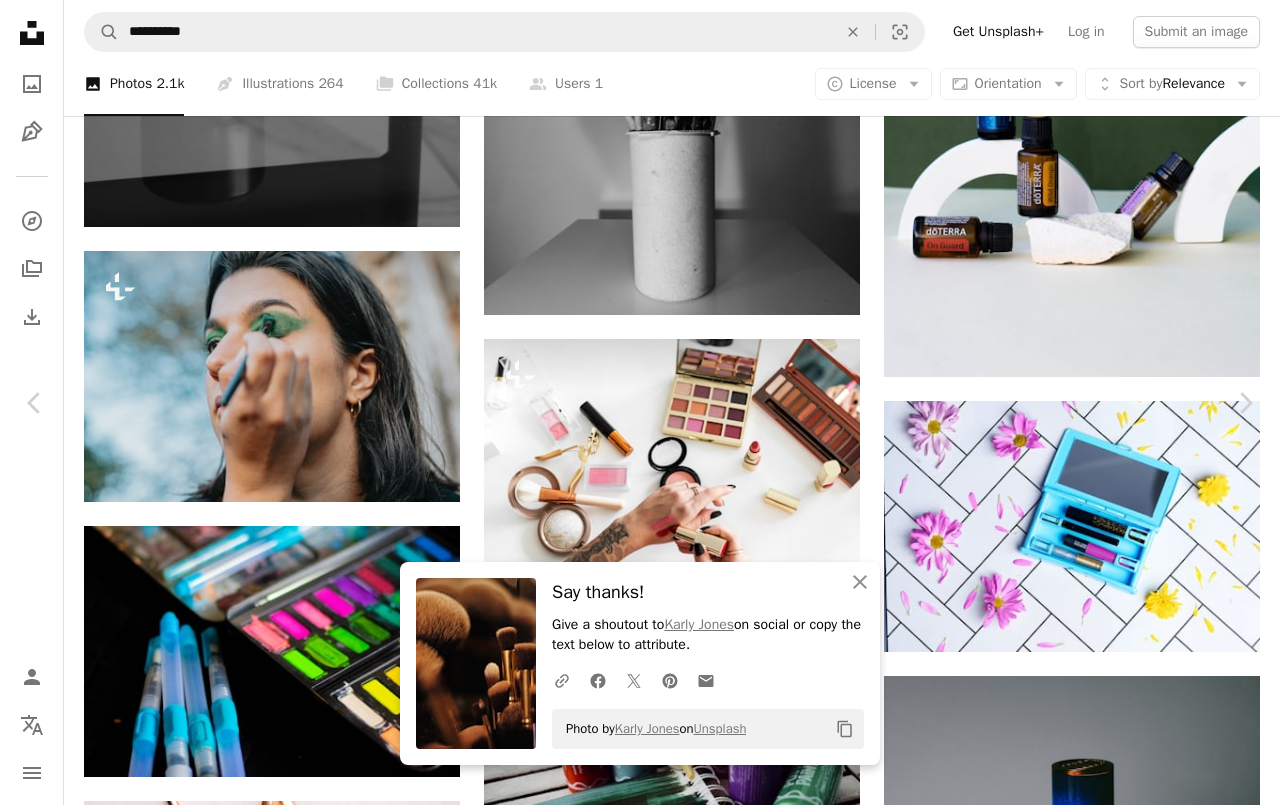 scroll, scrollTop: 59500, scrollLeft: 0, axis: vertical 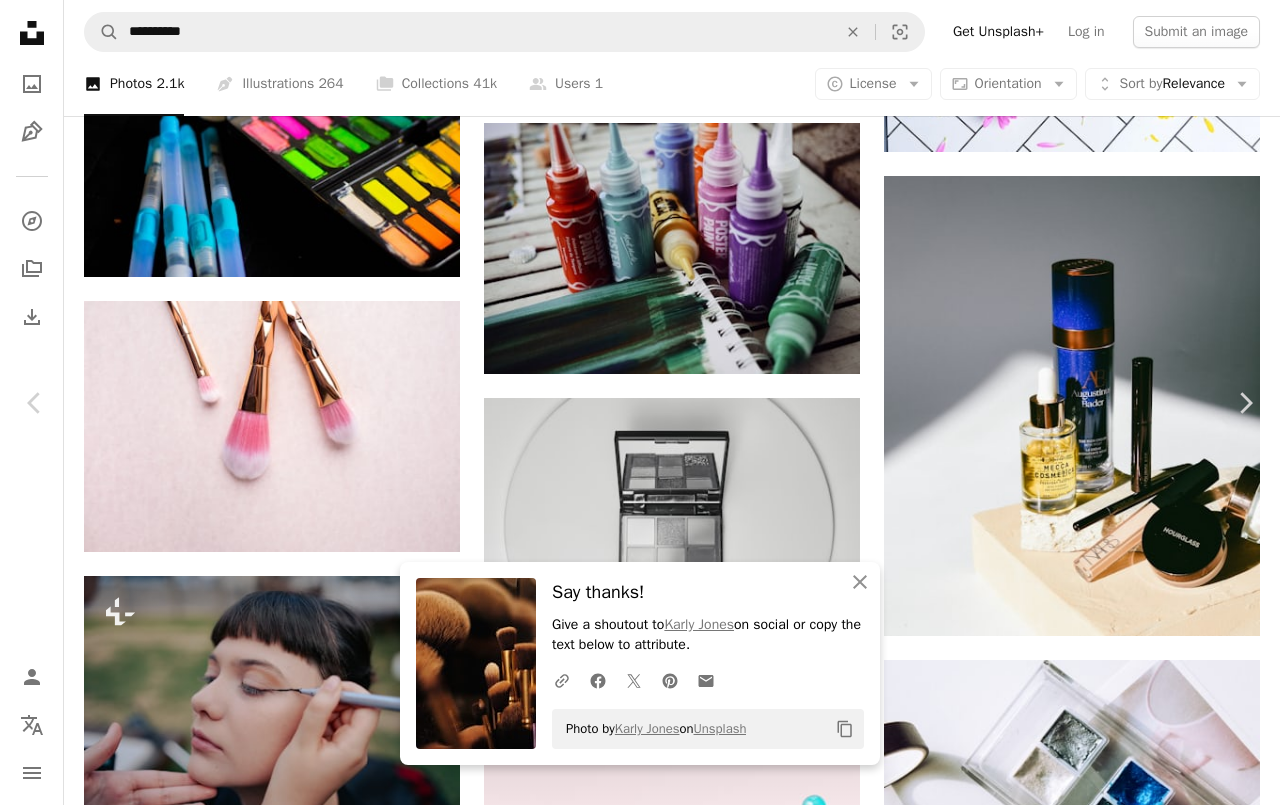 click on "An X shape" at bounding box center [20, 20] 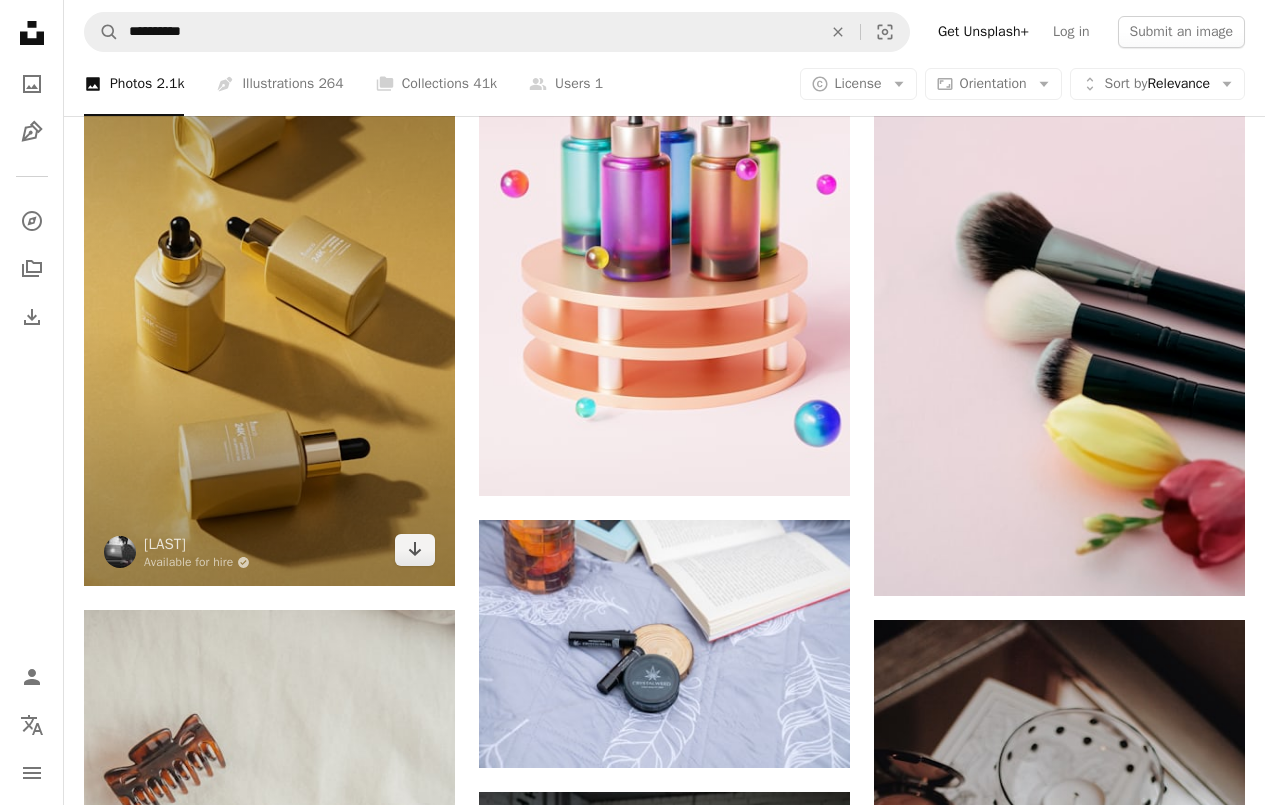 scroll, scrollTop: 59700, scrollLeft: 0, axis: vertical 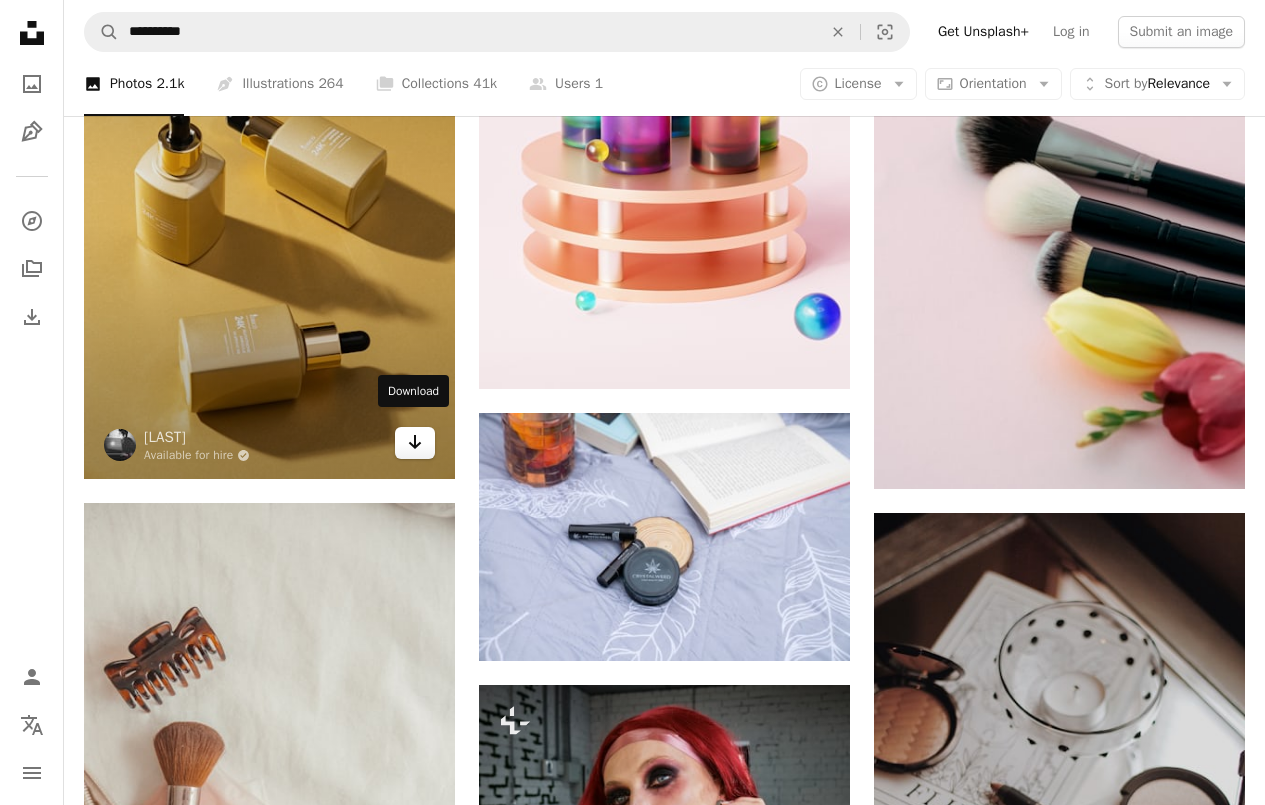 click on "Arrow pointing down" 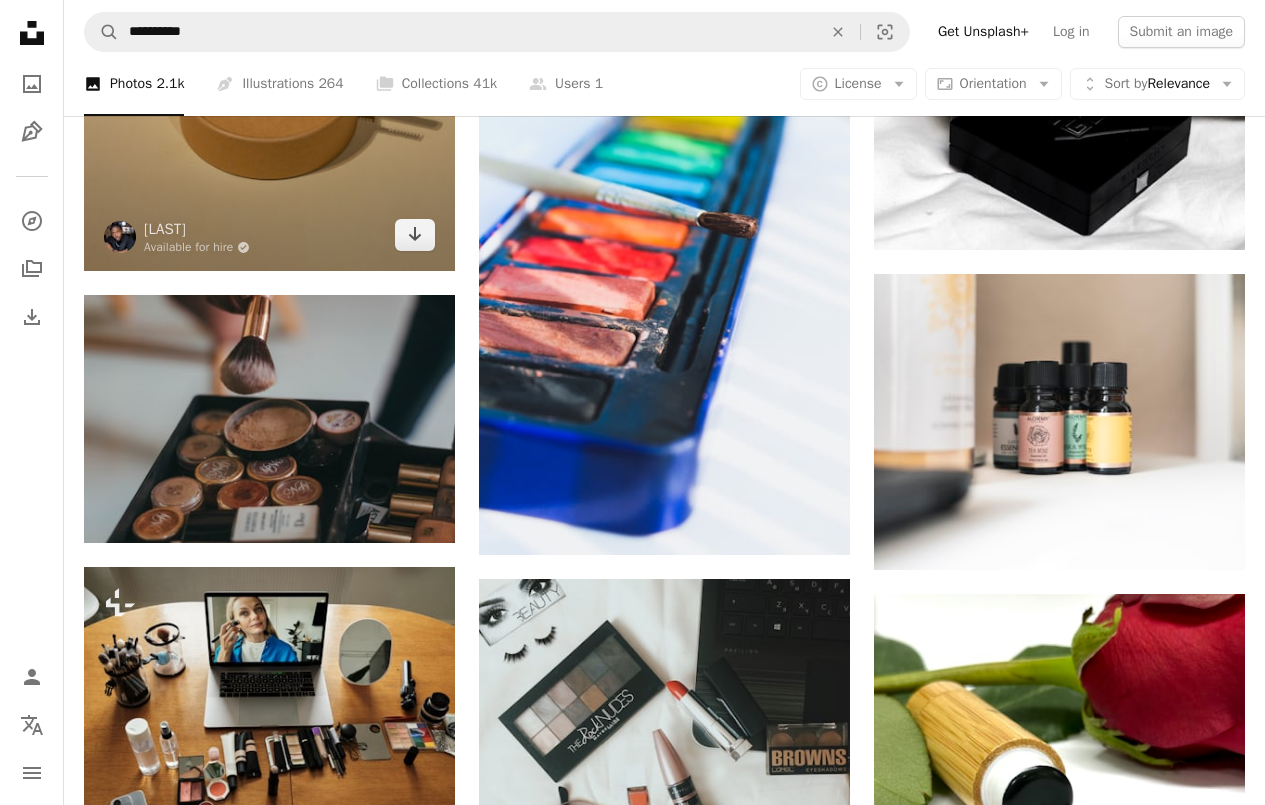 scroll, scrollTop: 62000, scrollLeft: 0, axis: vertical 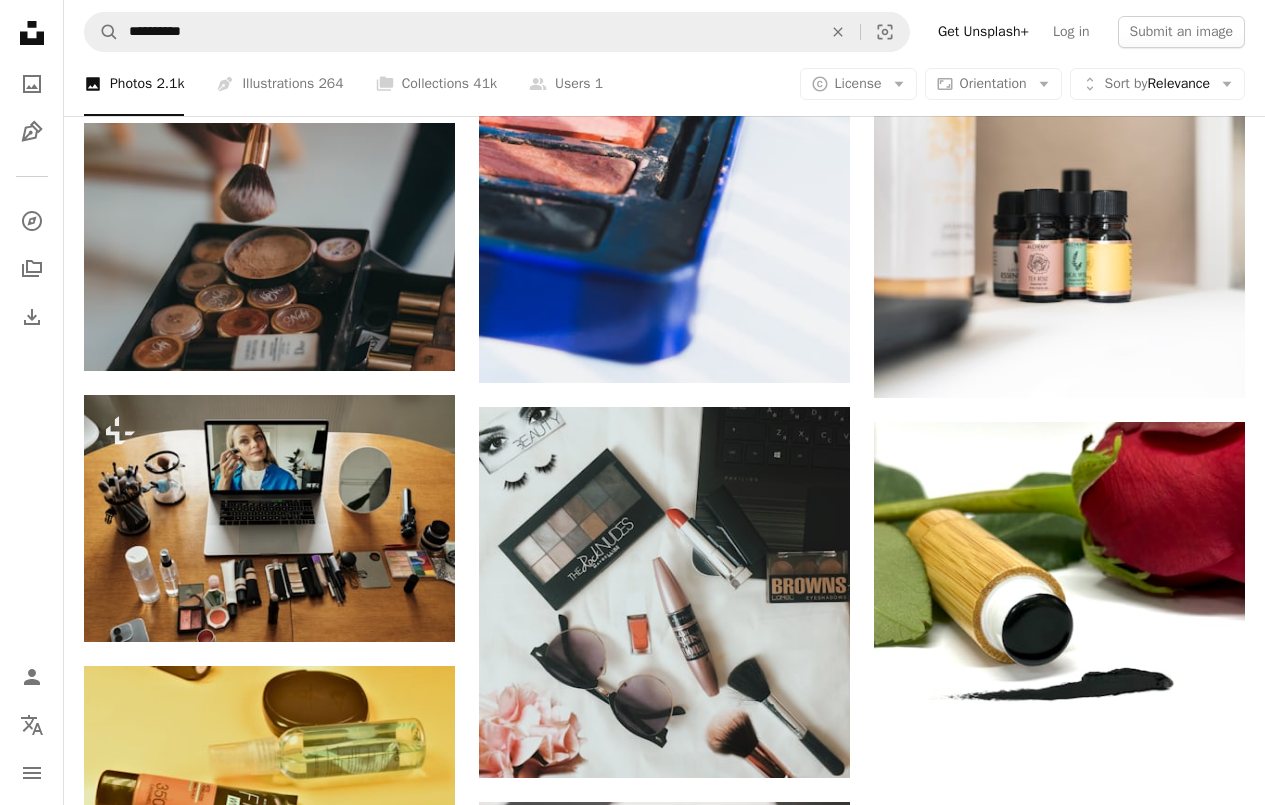 click on "A photo Photos   2.1k Pen Tool Illustrations   264 A stack of folders Collections   41k A group of people Users   1 A copyright icon © License Arrow down Aspect ratio Orientation Arrow down Unfold Sort by  Relevance Arrow down Filters Filters" at bounding box center (664, 84) 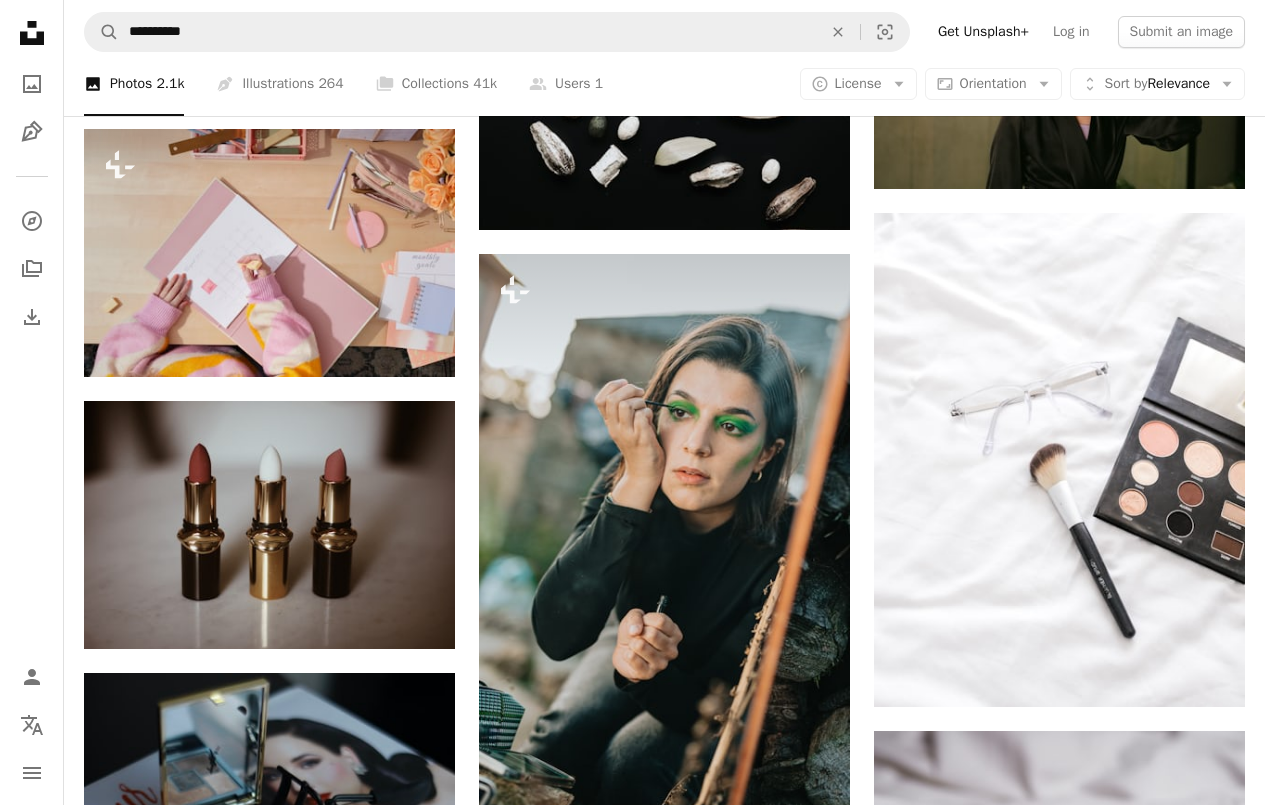 scroll, scrollTop: 72900, scrollLeft: 0, axis: vertical 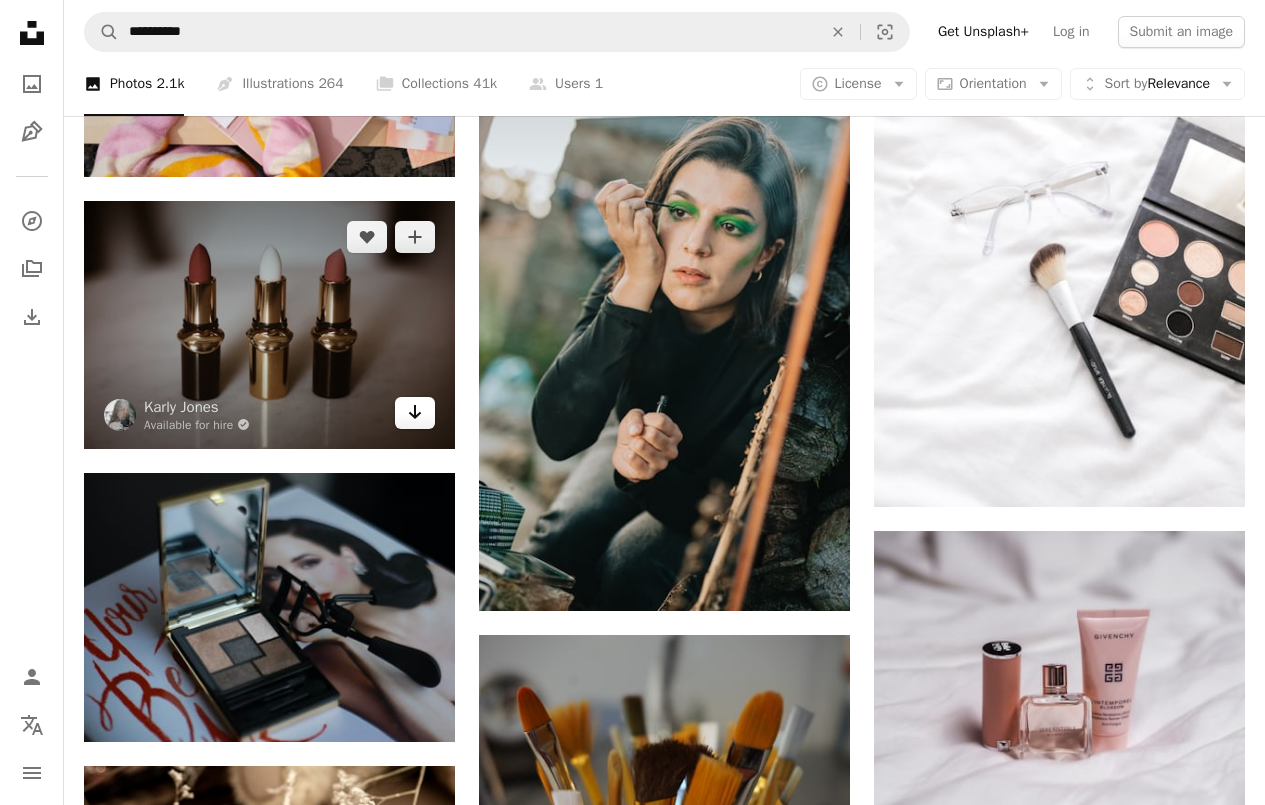click 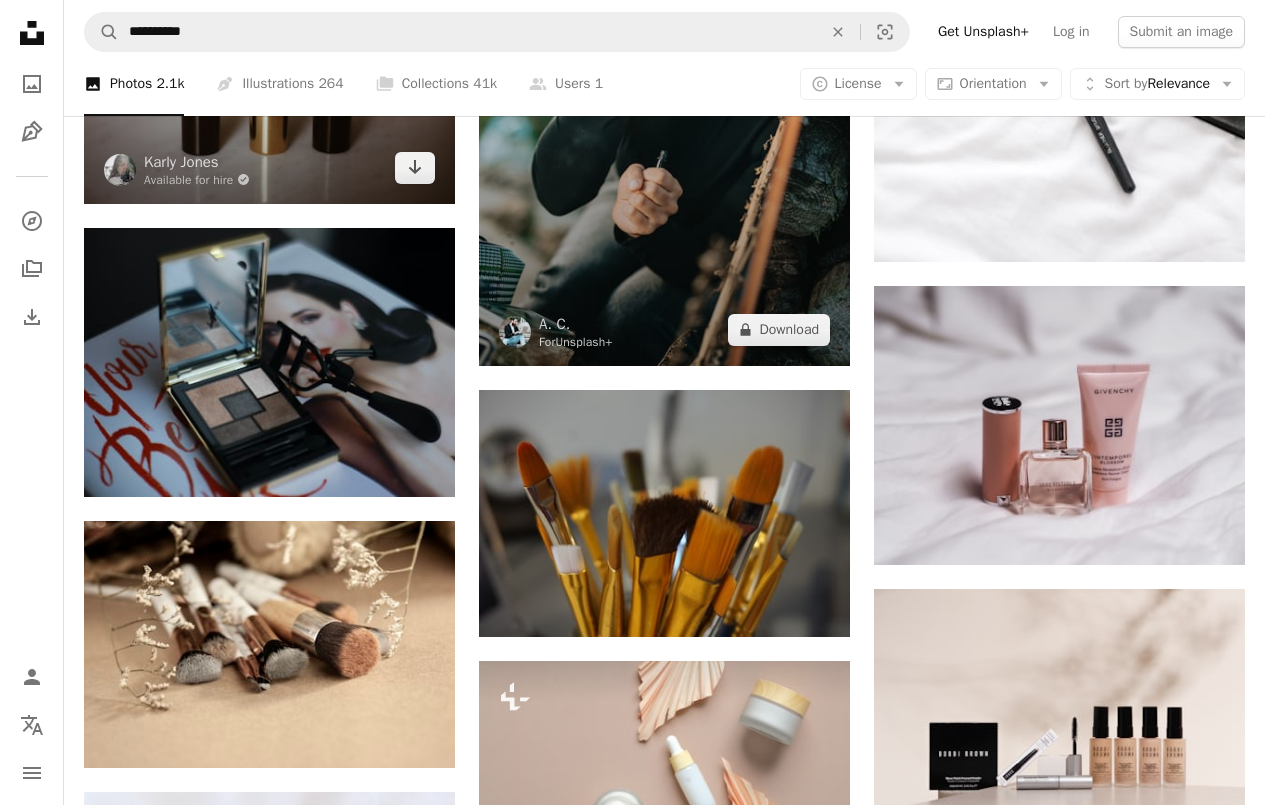 scroll, scrollTop: 73200, scrollLeft: 0, axis: vertical 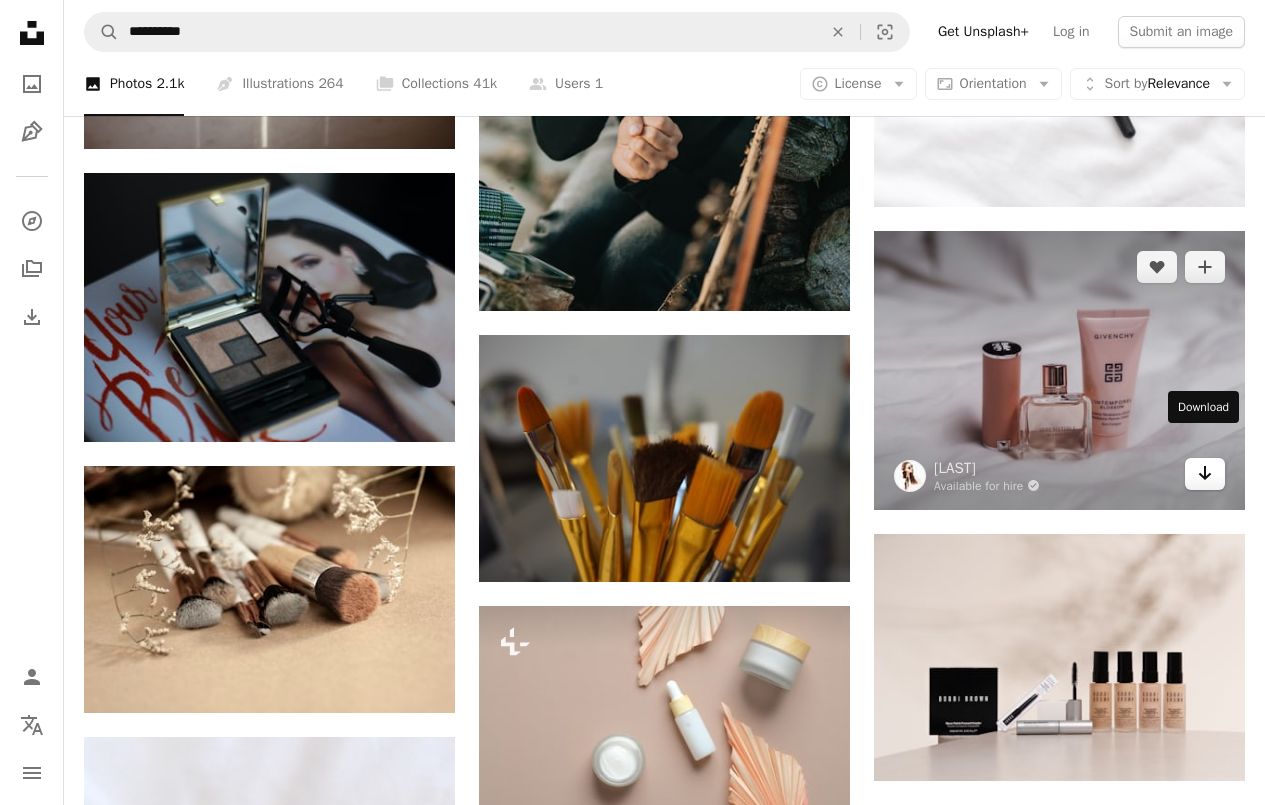 click on "Arrow pointing down" at bounding box center (1205, 474) 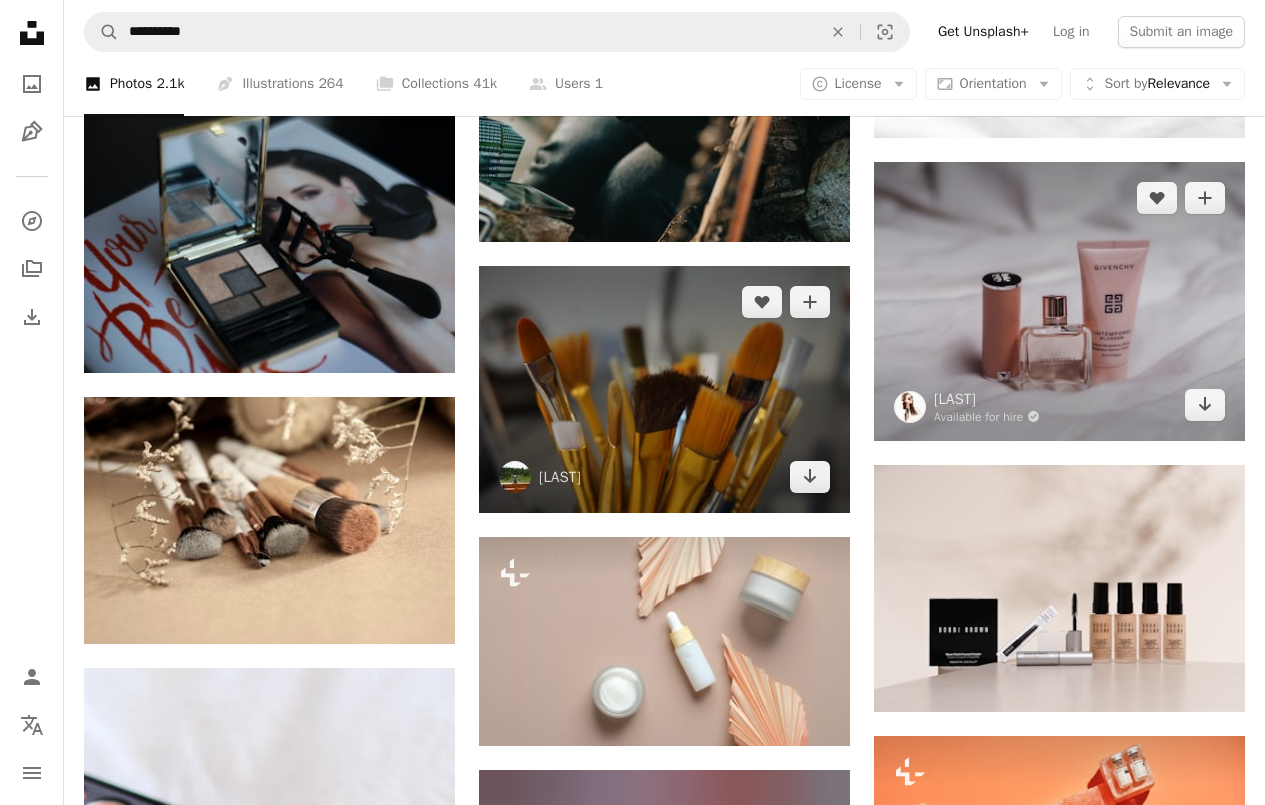 scroll, scrollTop: 73300, scrollLeft: 0, axis: vertical 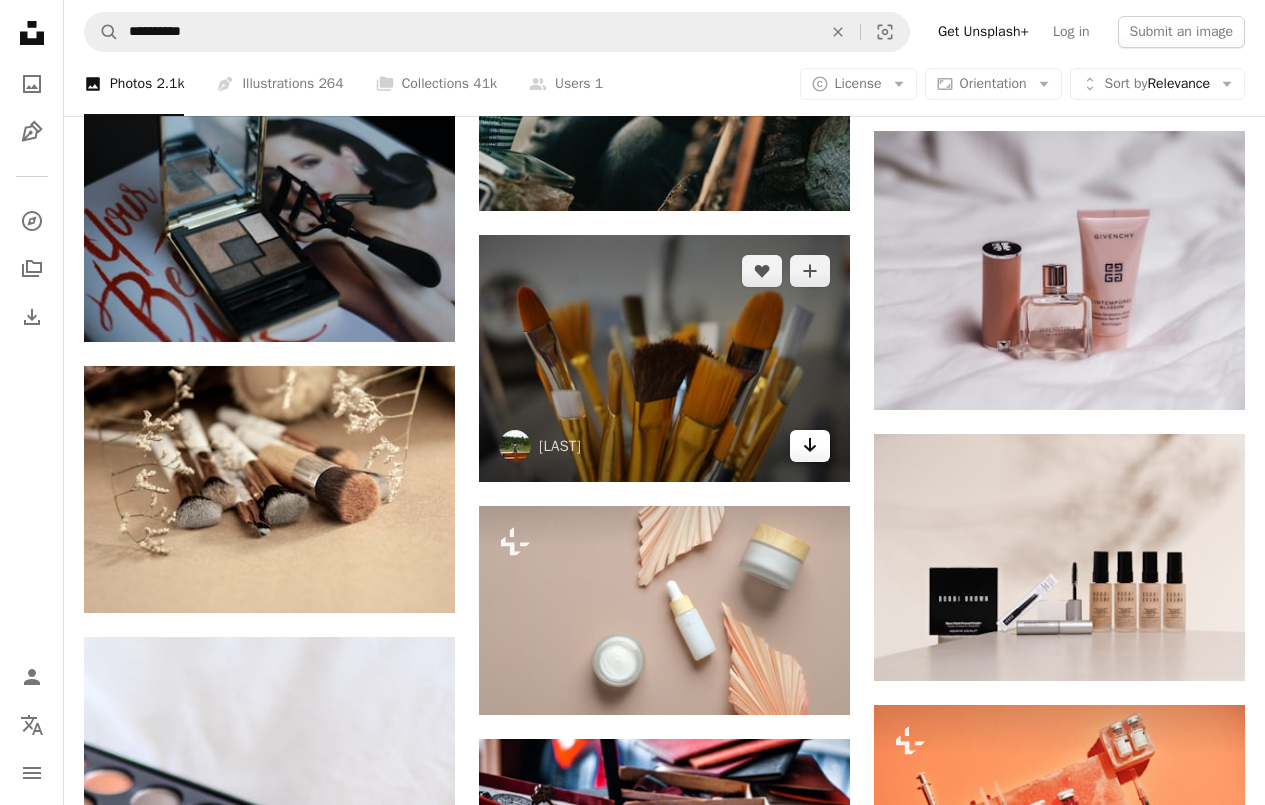 click 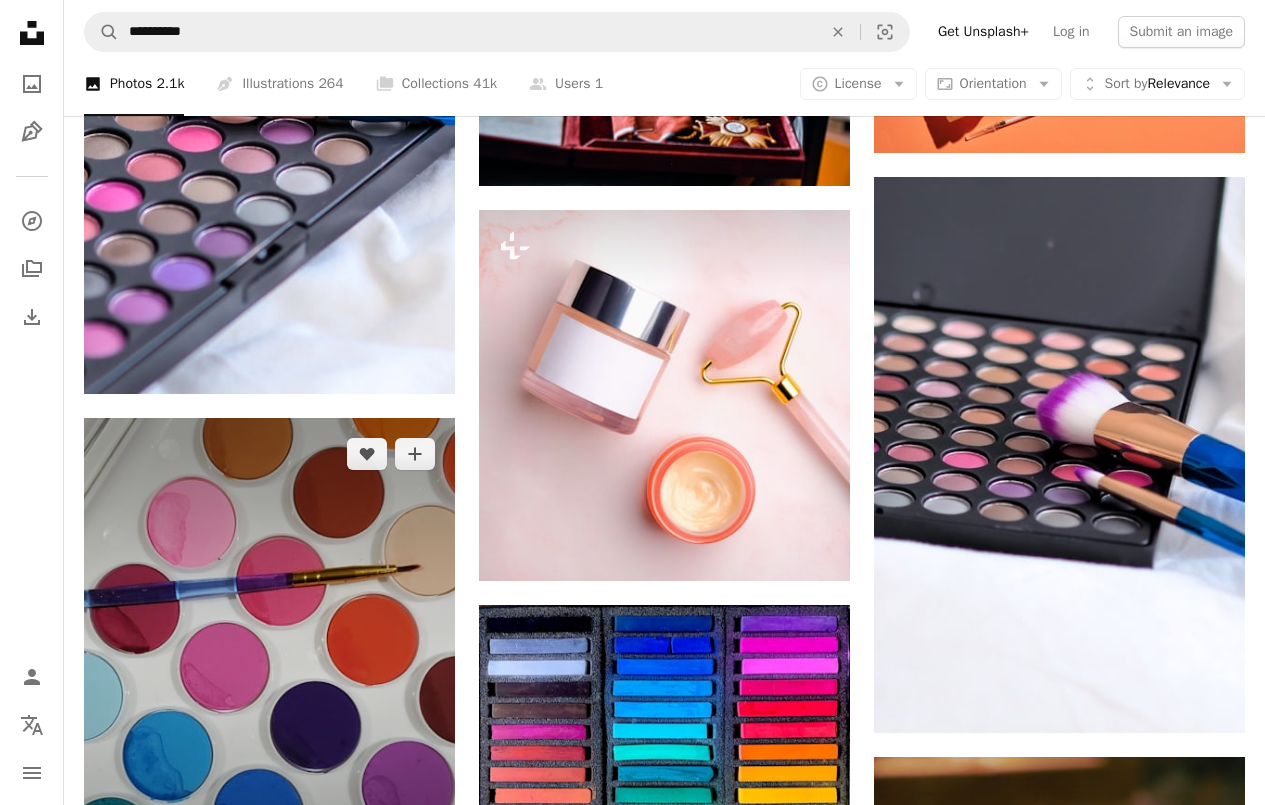 scroll, scrollTop: 74300, scrollLeft: 0, axis: vertical 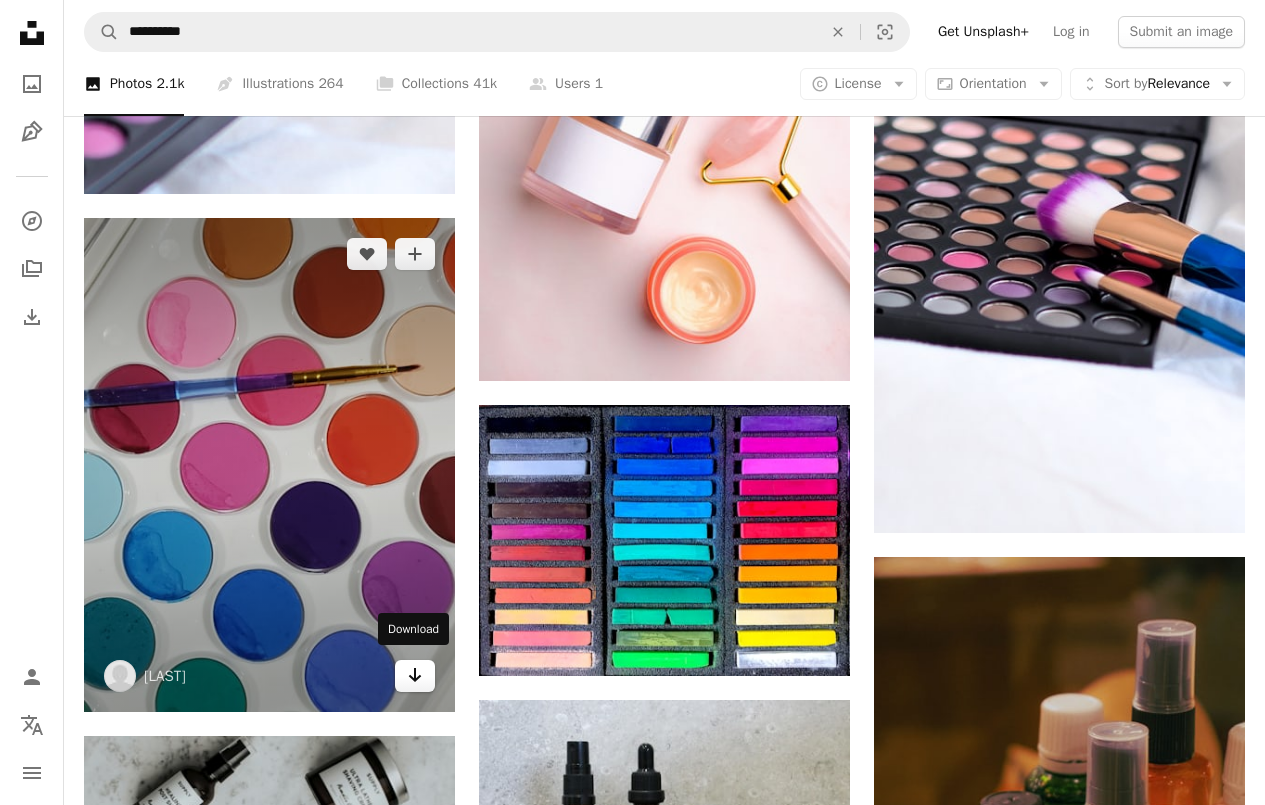 click on "Arrow pointing down" 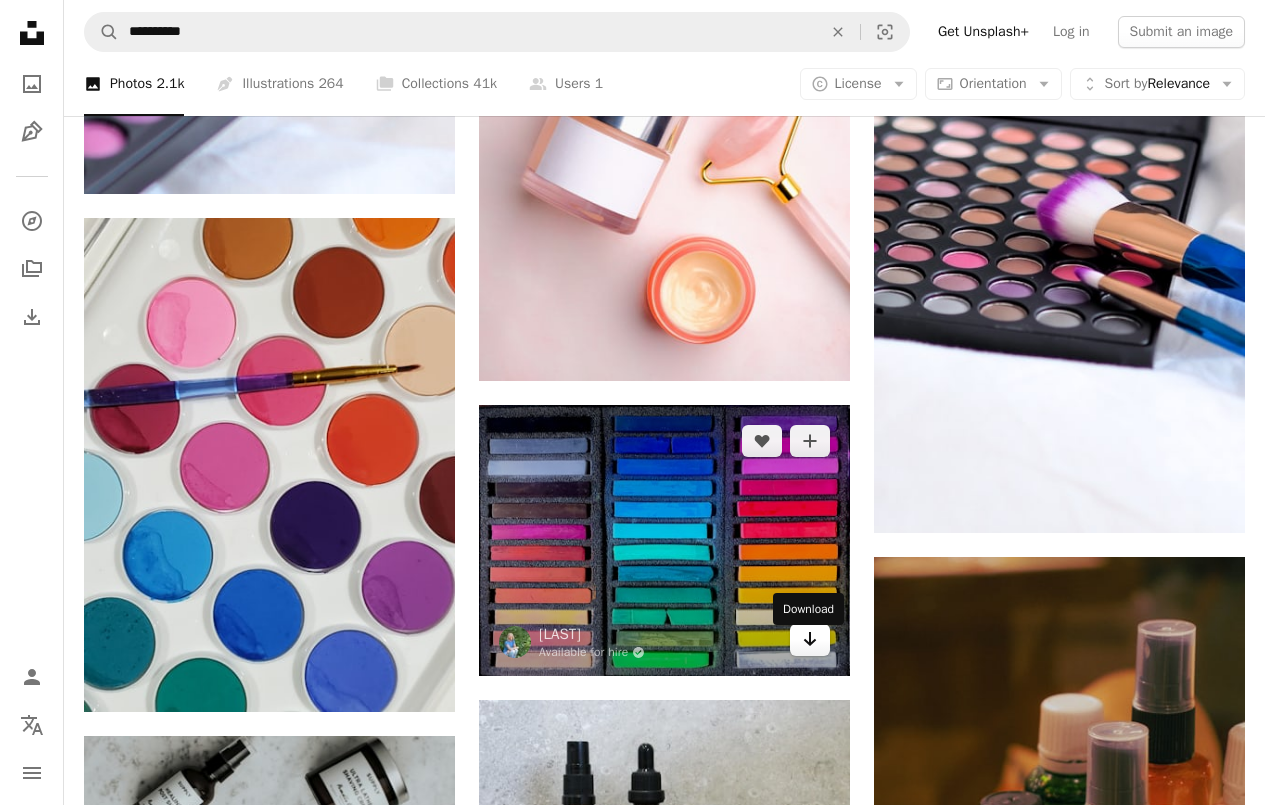 click 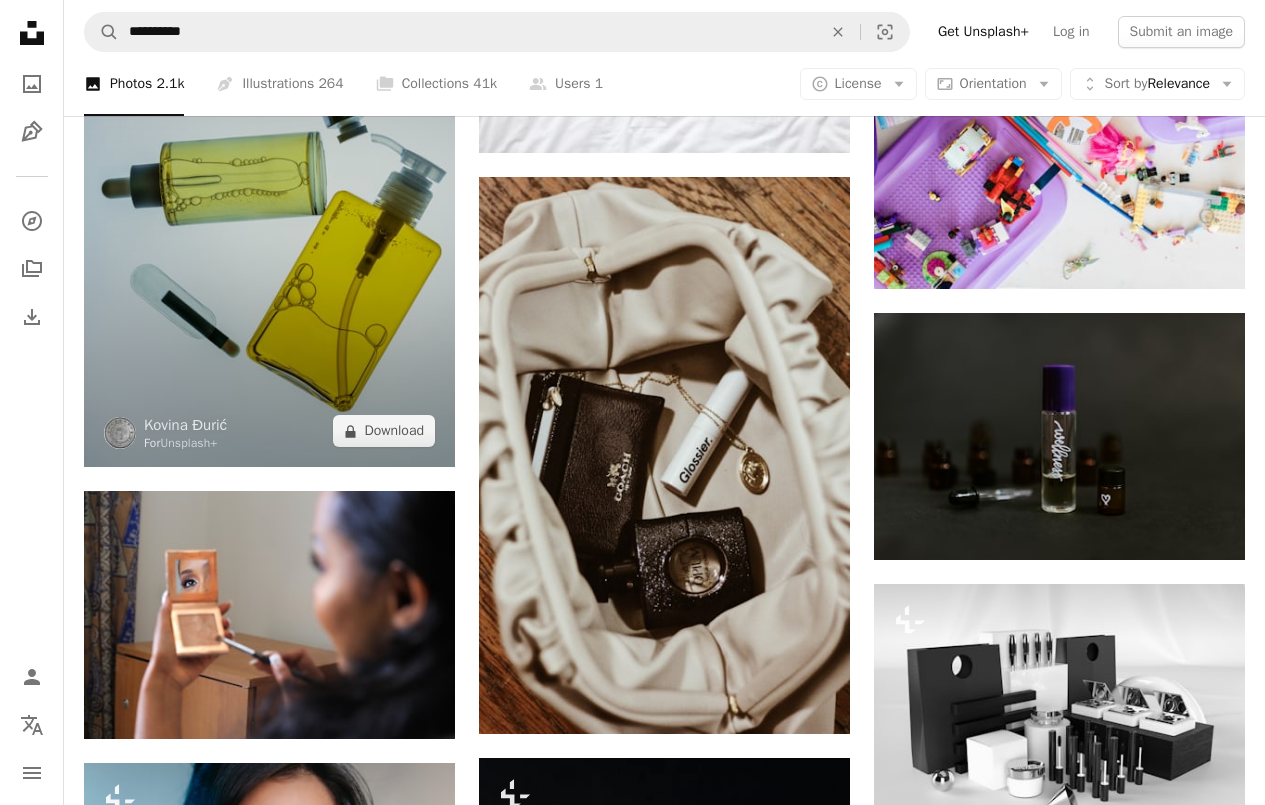 scroll, scrollTop: 75400, scrollLeft: 0, axis: vertical 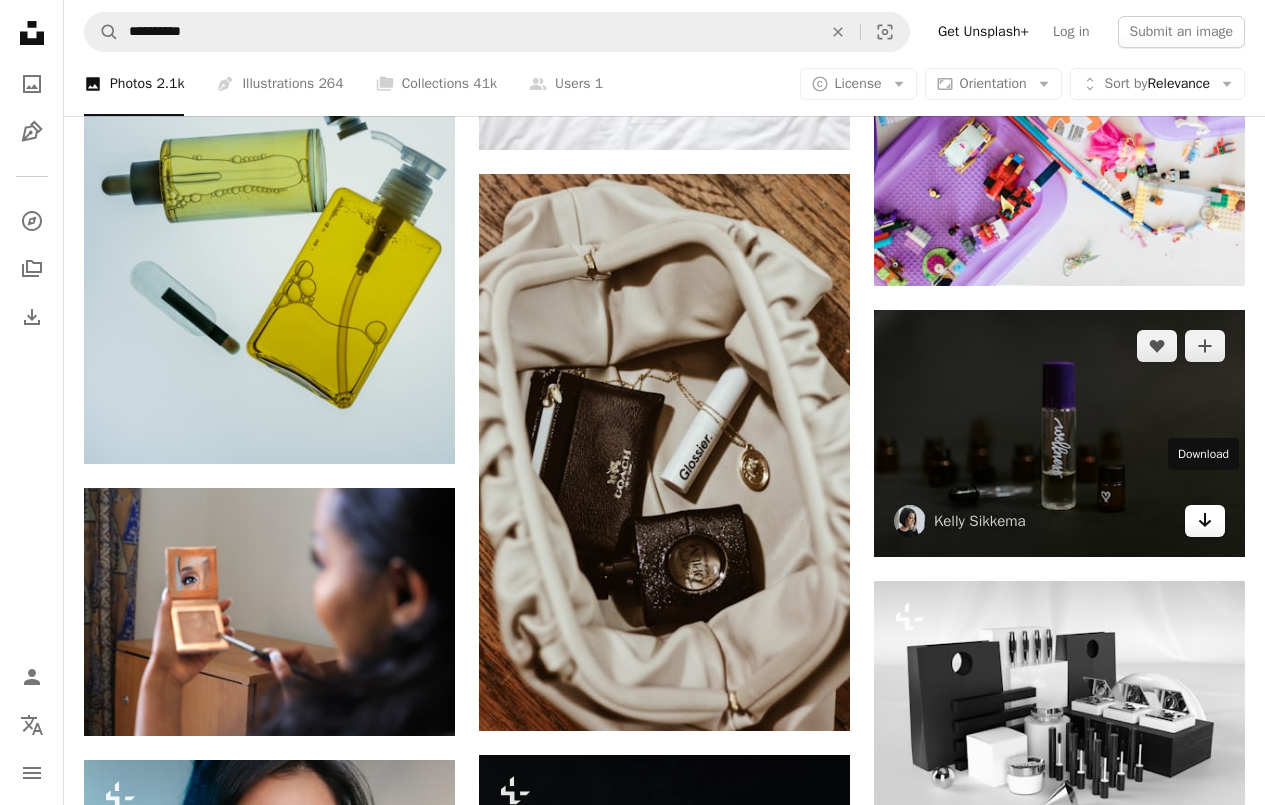 click on "Arrow pointing down" 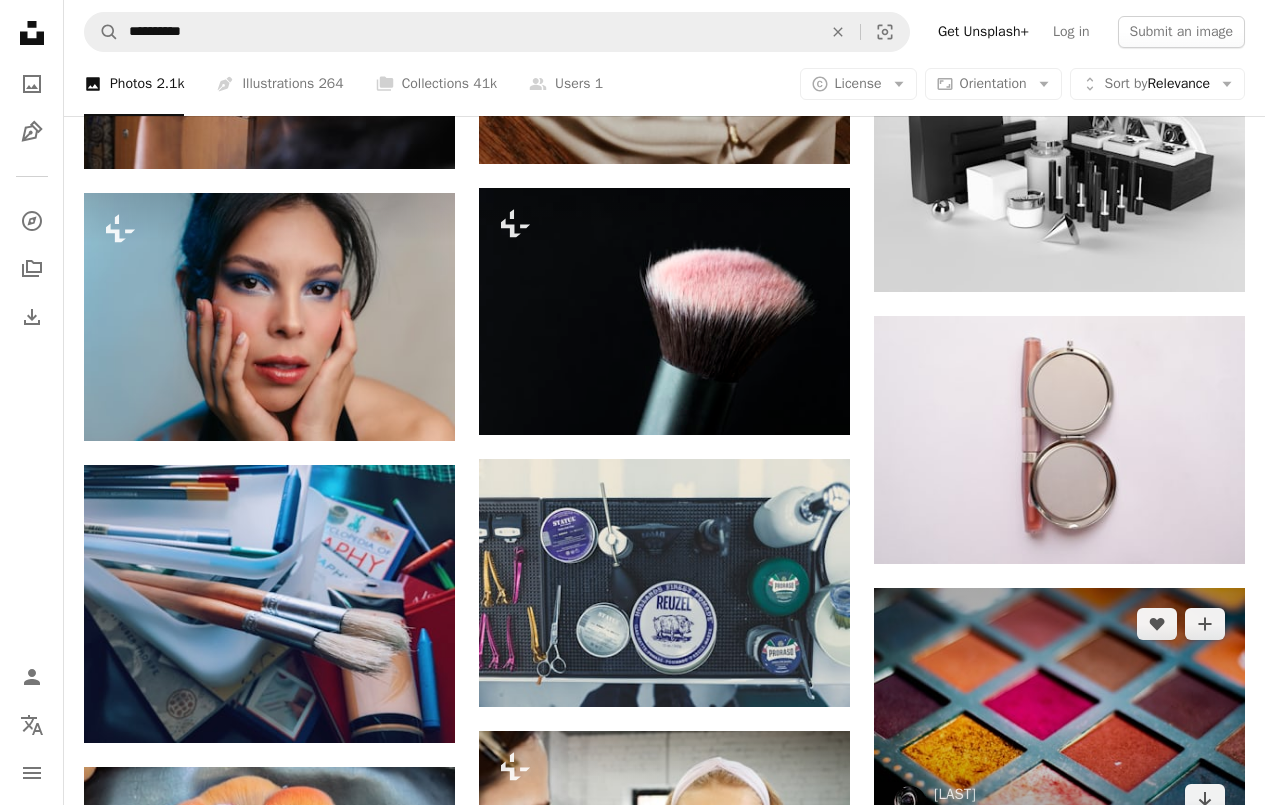 scroll, scrollTop: 76000, scrollLeft: 0, axis: vertical 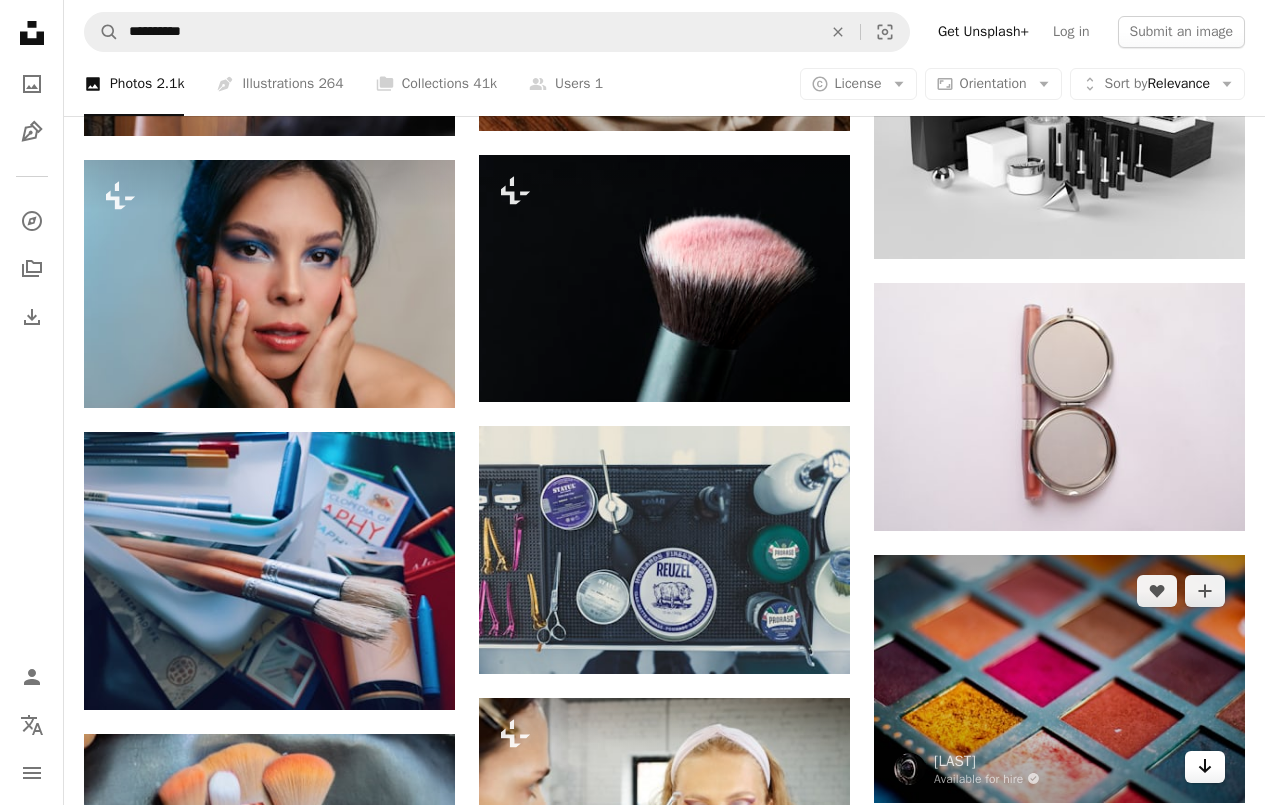 click 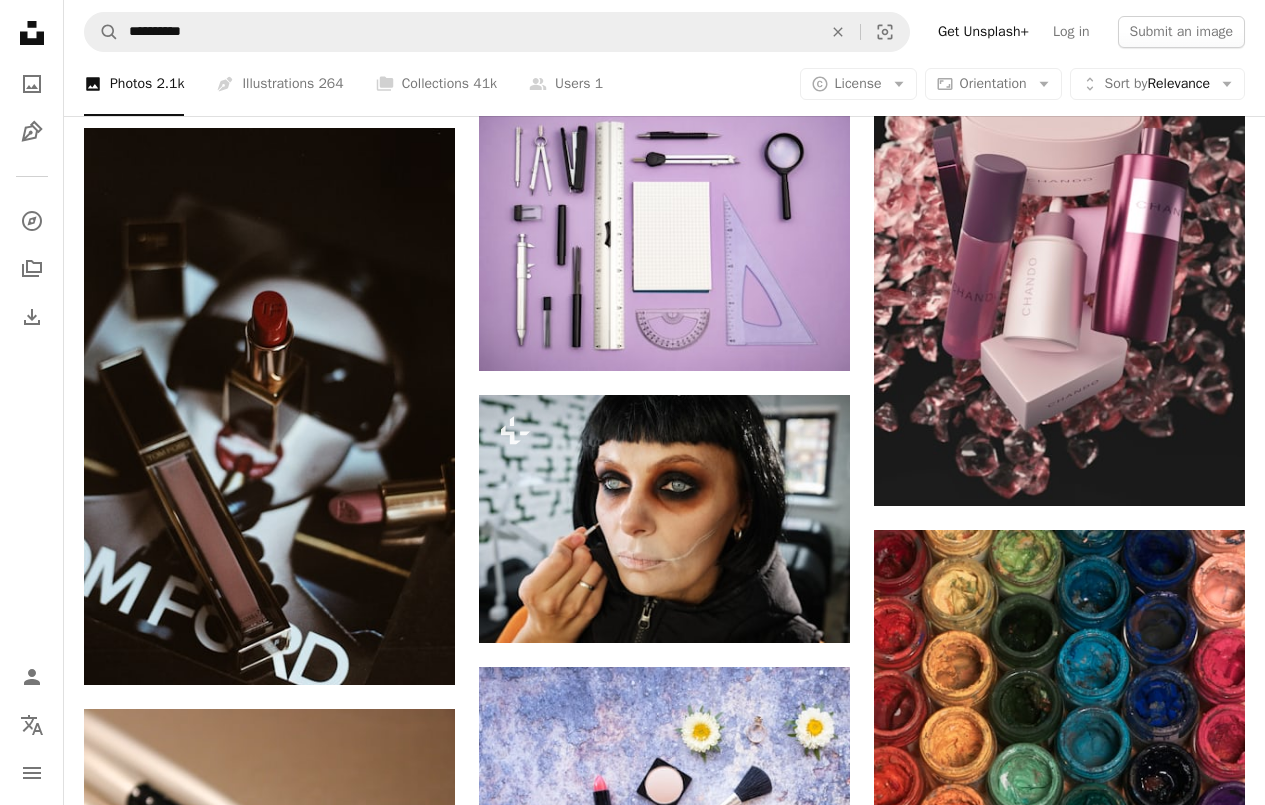 scroll, scrollTop: 76900, scrollLeft: 0, axis: vertical 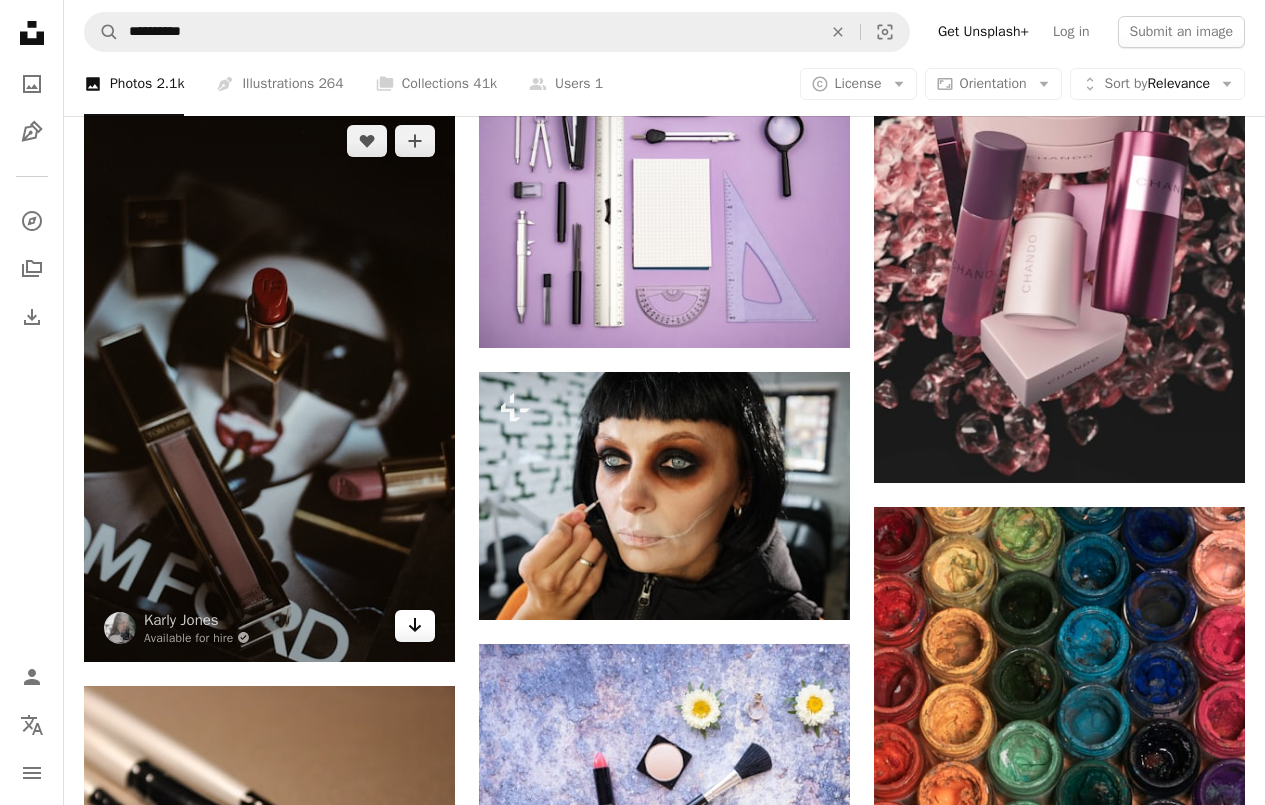 click 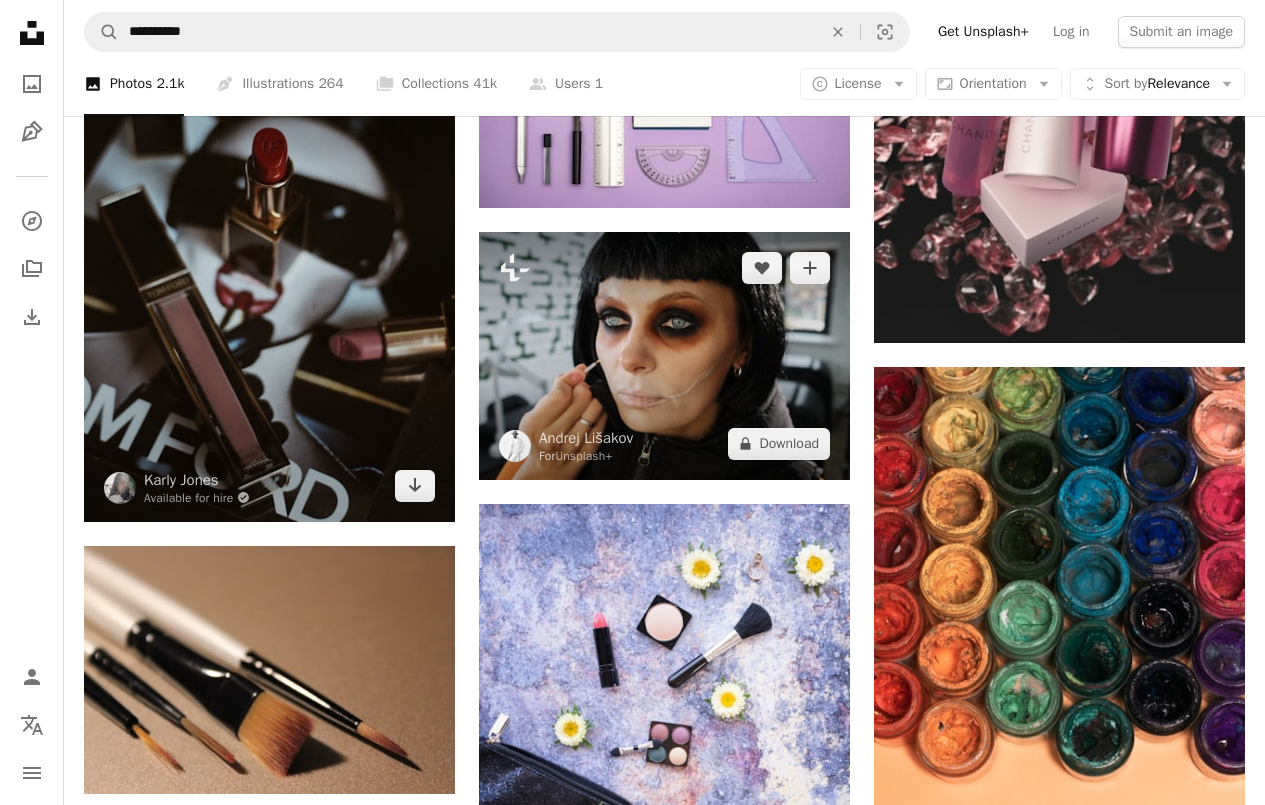 scroll, scrollTop: 77400, scrollLeft: 0, axis: vertical 